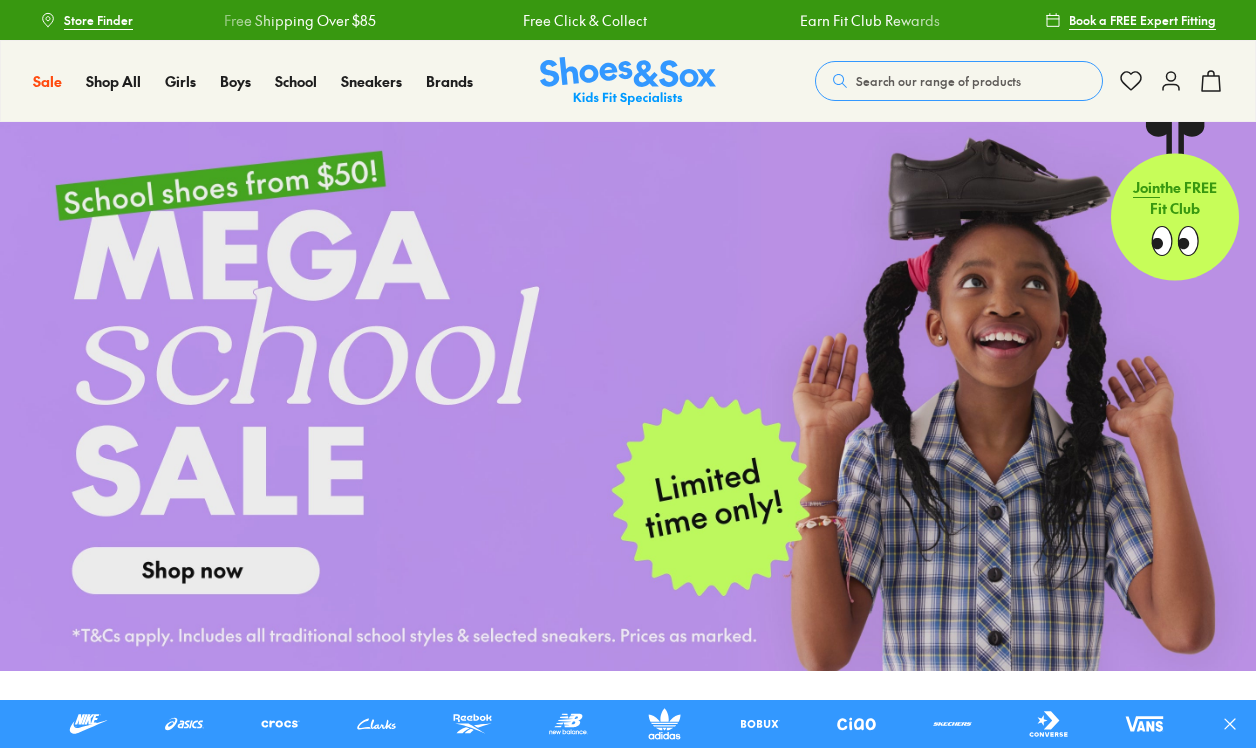 scroll, scrollTop: 0, scrollLeft: 0, axis: both 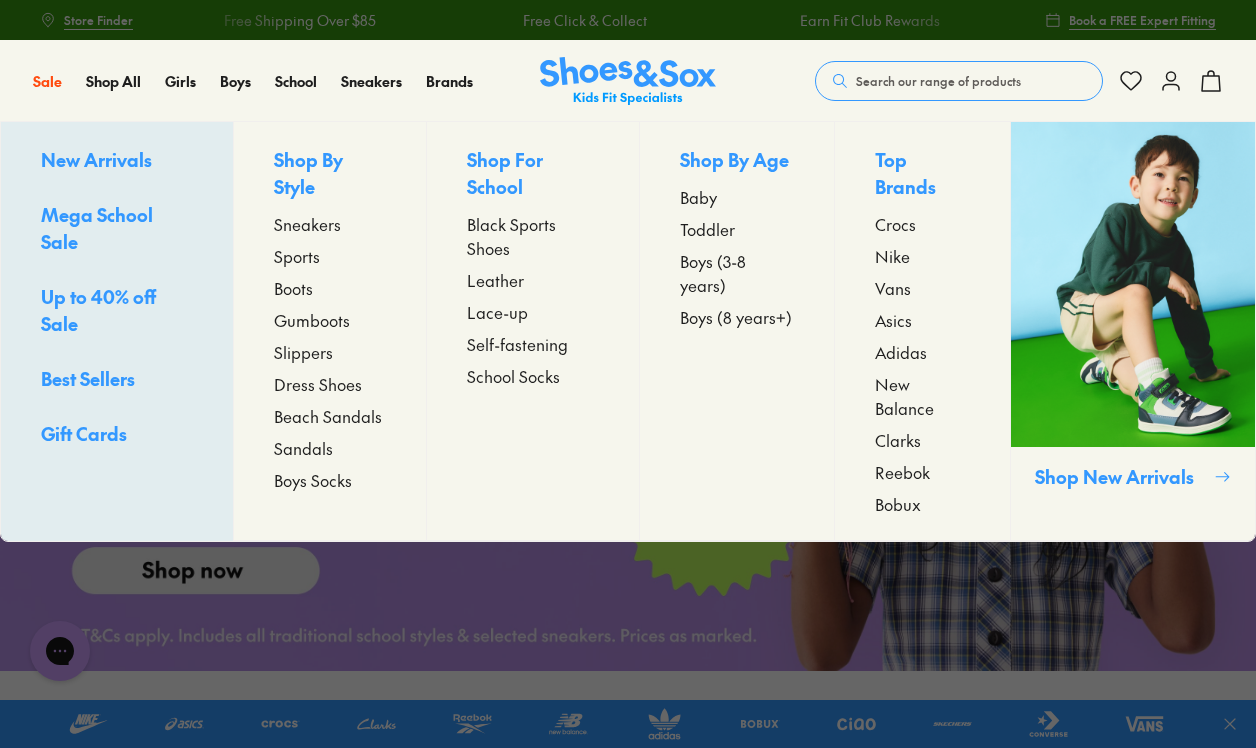 click on "Baby" at bounding box center [698, 197] 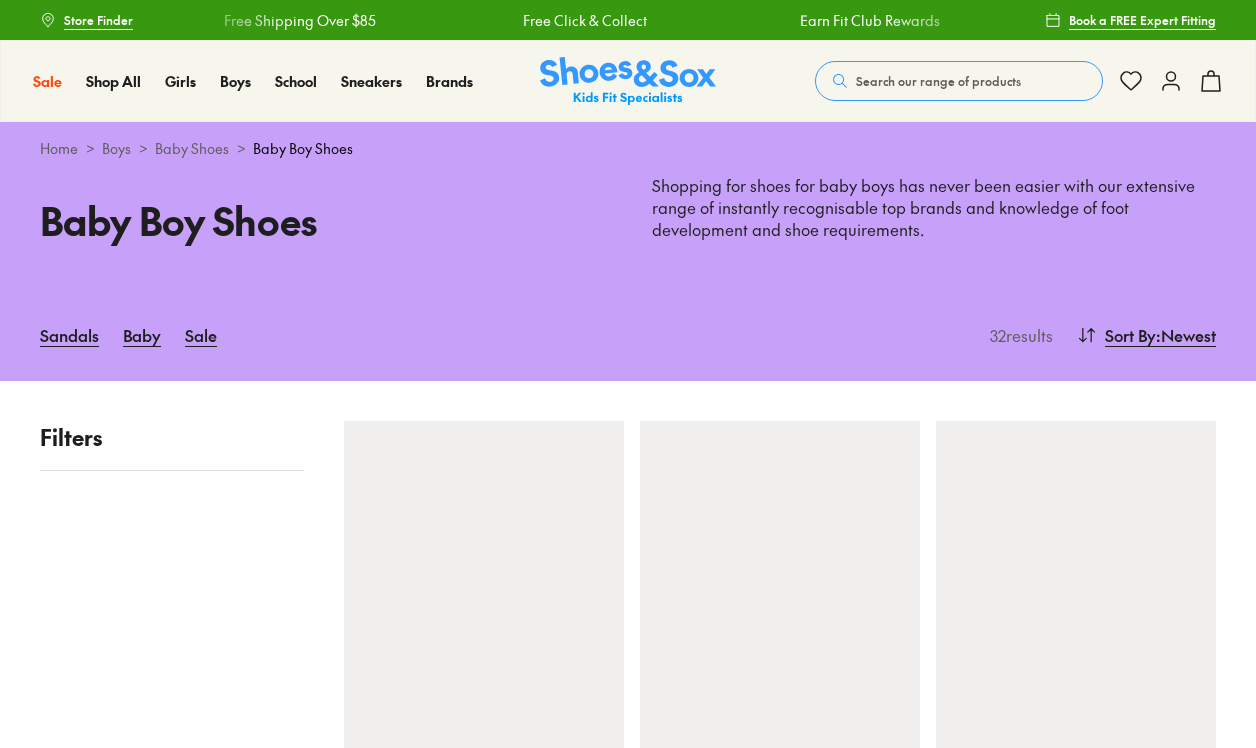 scroll, scrollTop: 0, scrollLeft: 0, axis: both 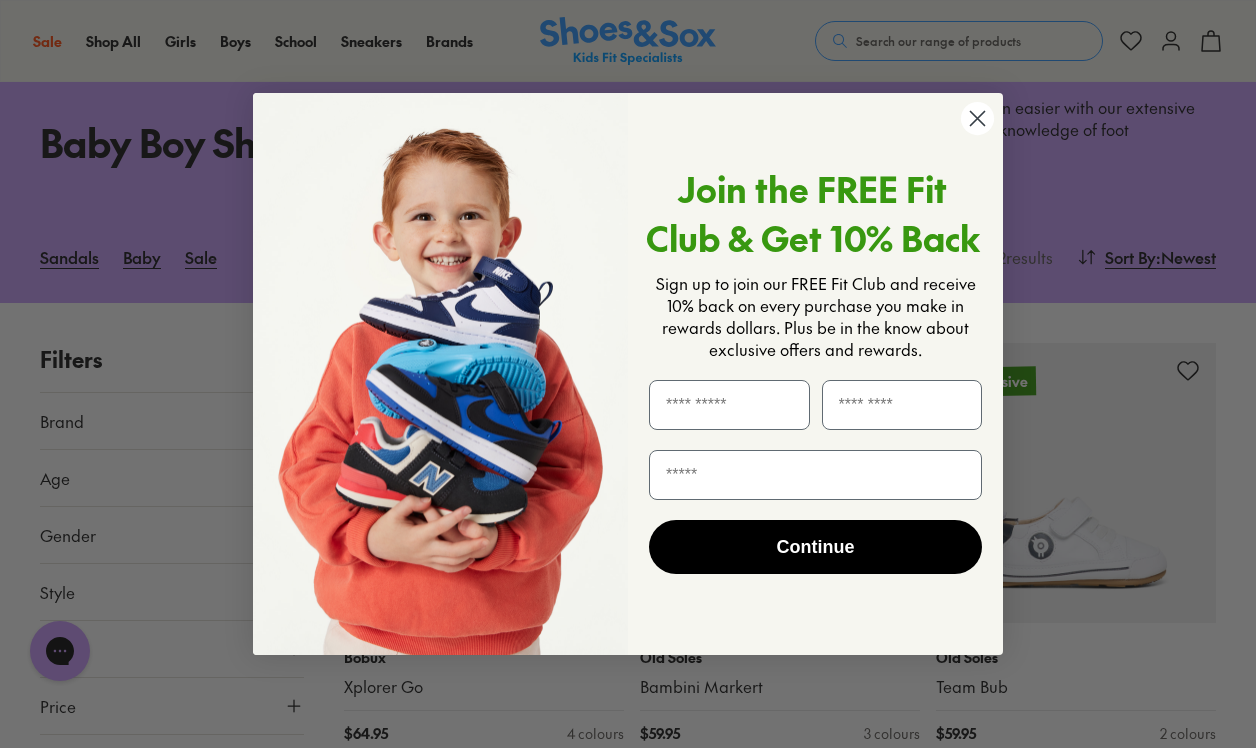 click 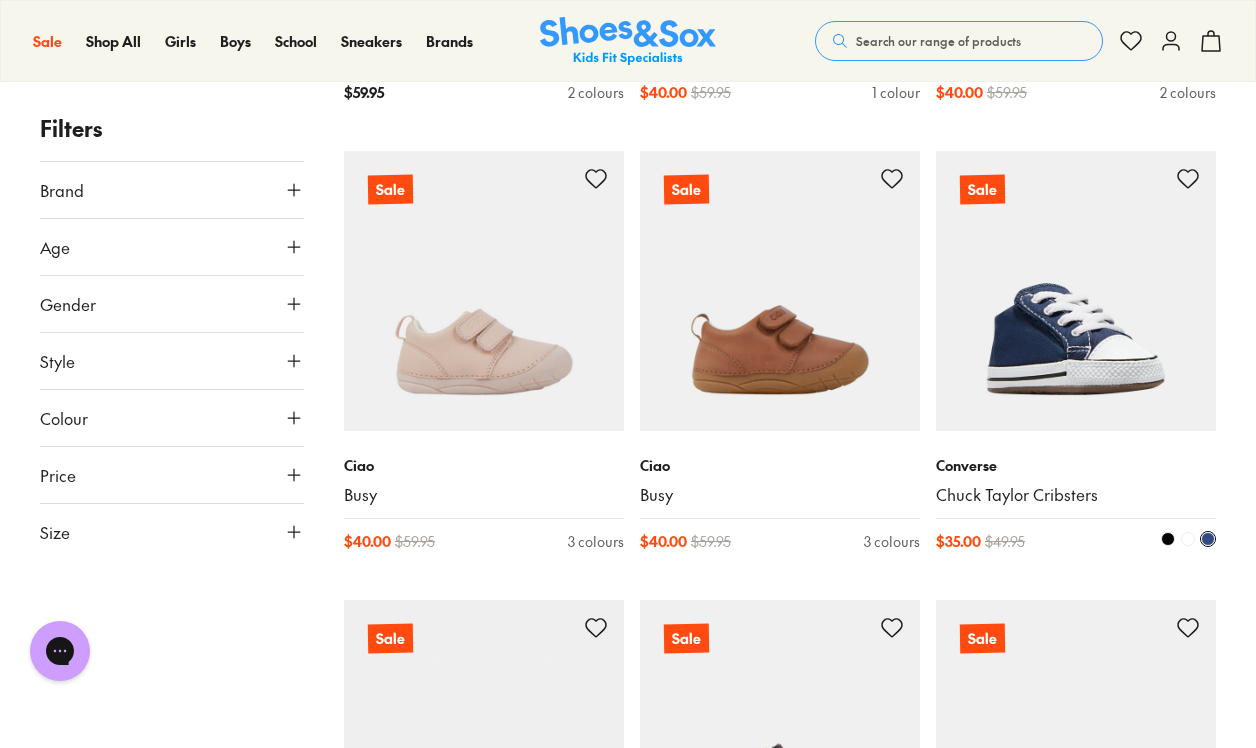 scroll, scrollTop: 2963, scrollLeft: 0, axis: vertical 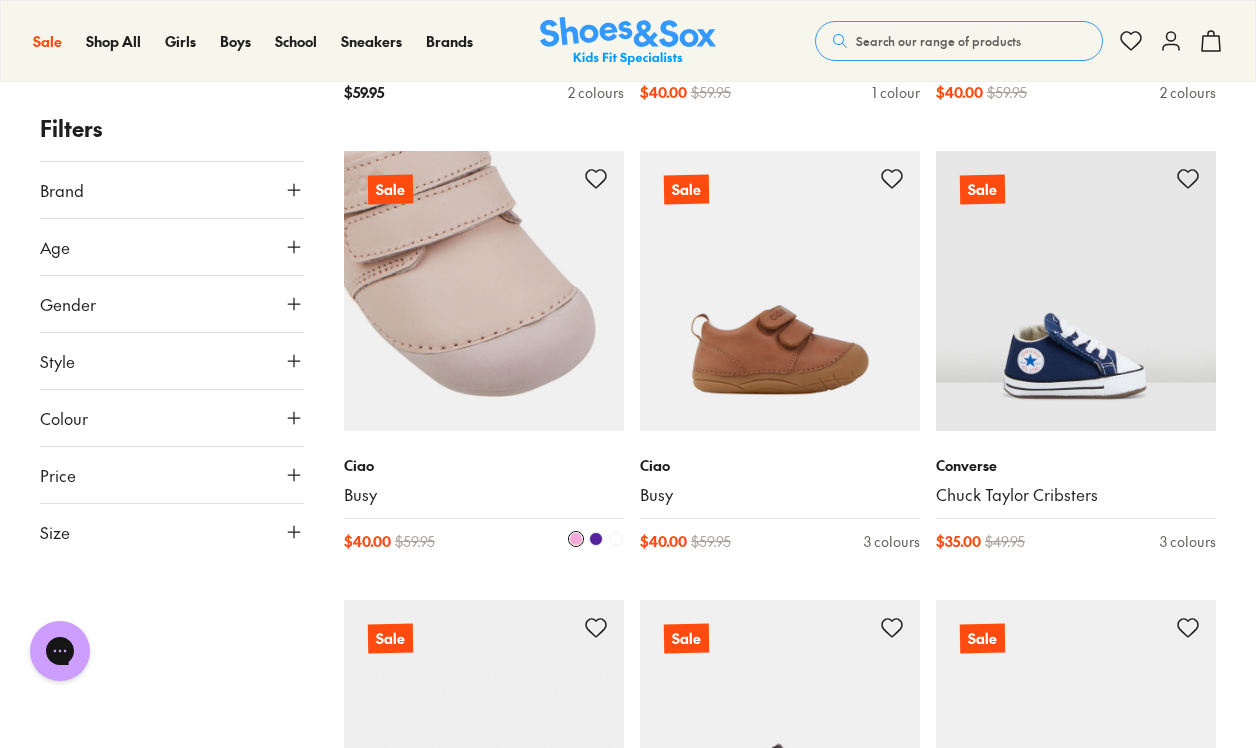 click at bounding box center [484, 291] 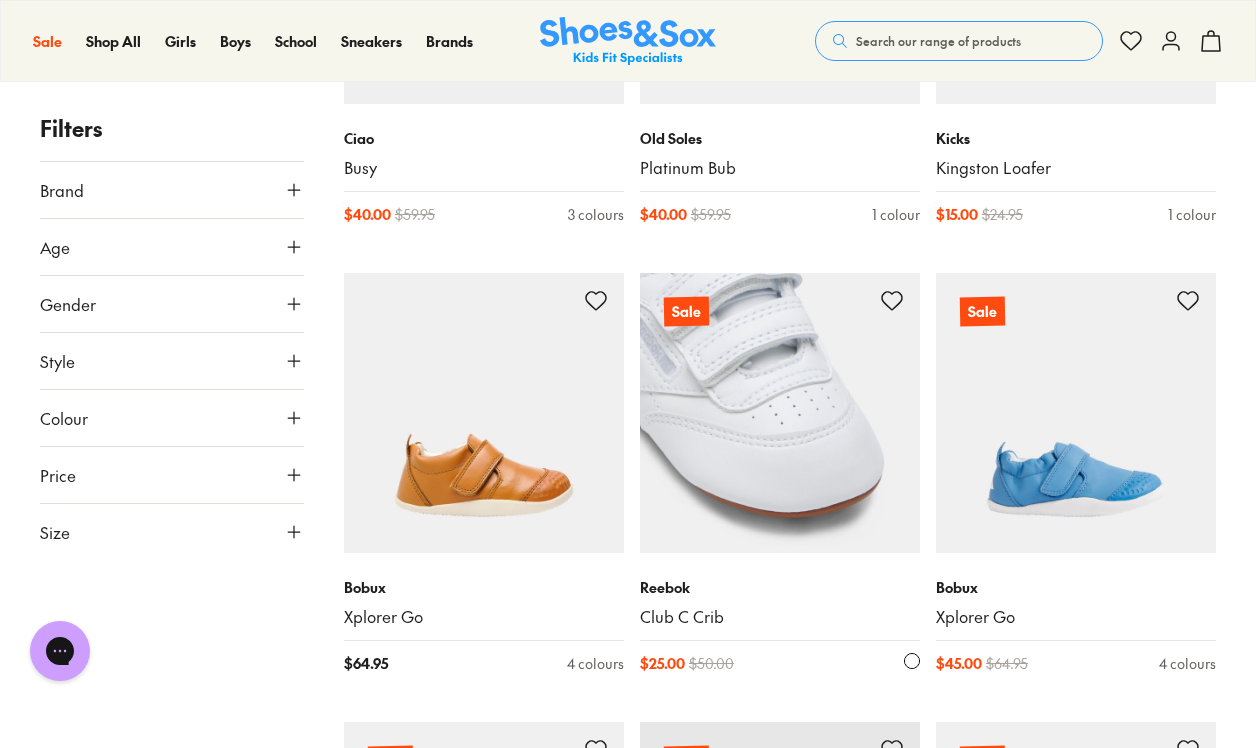 scroll, scrollTop: 3740, scrollLeft: 0, axis: vertical 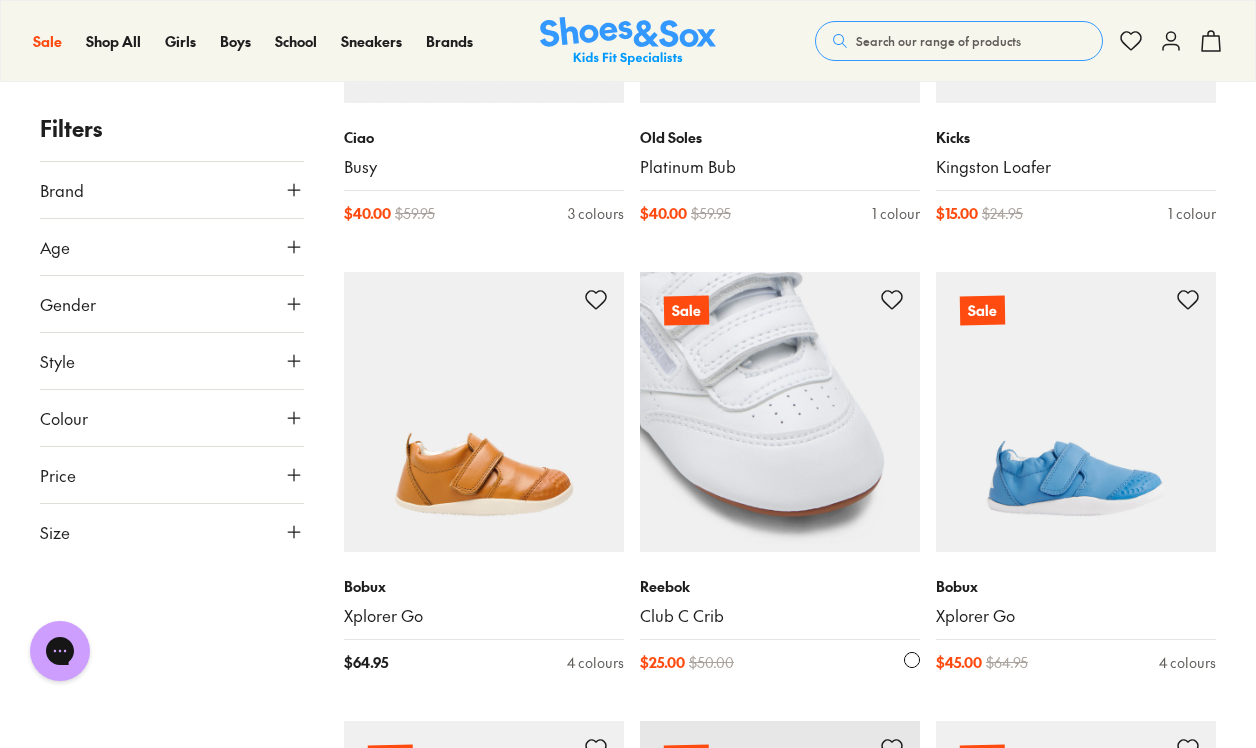 click on "Reebok" at bounding box center (780, 586) 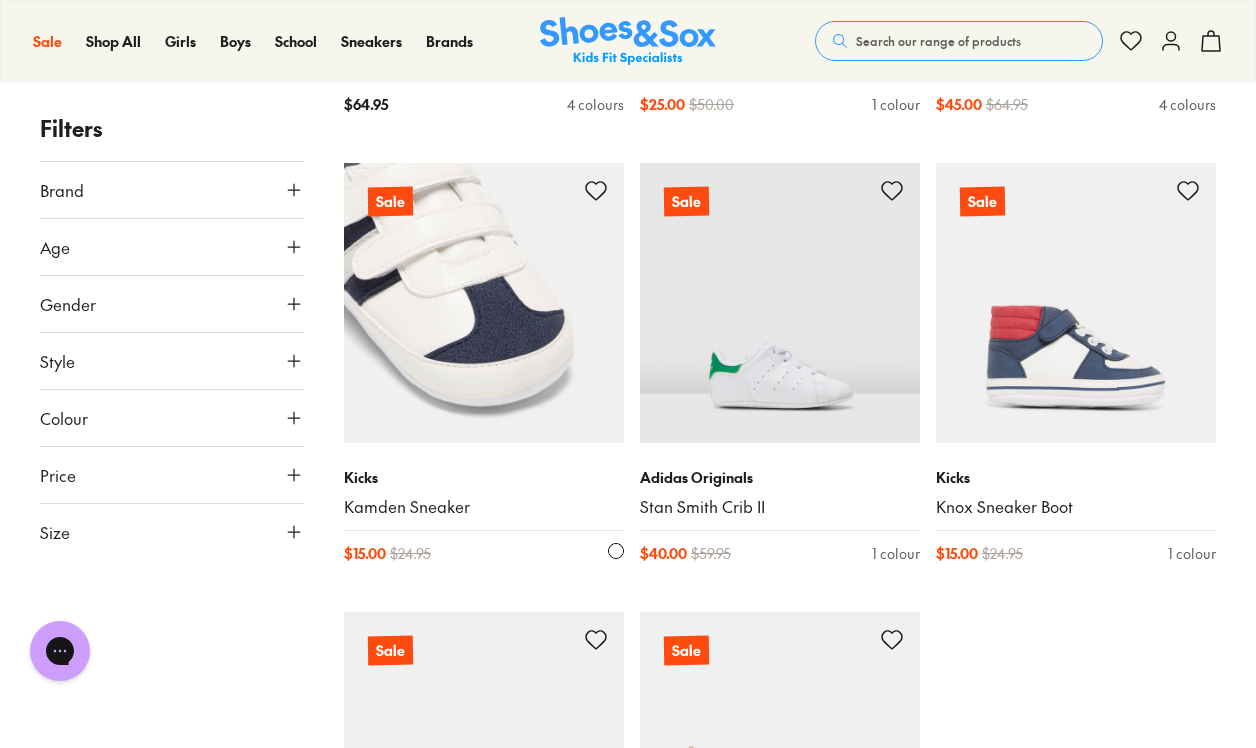 scroll, scrollTop: 4303, scrollLeft: 0, axis: vertical 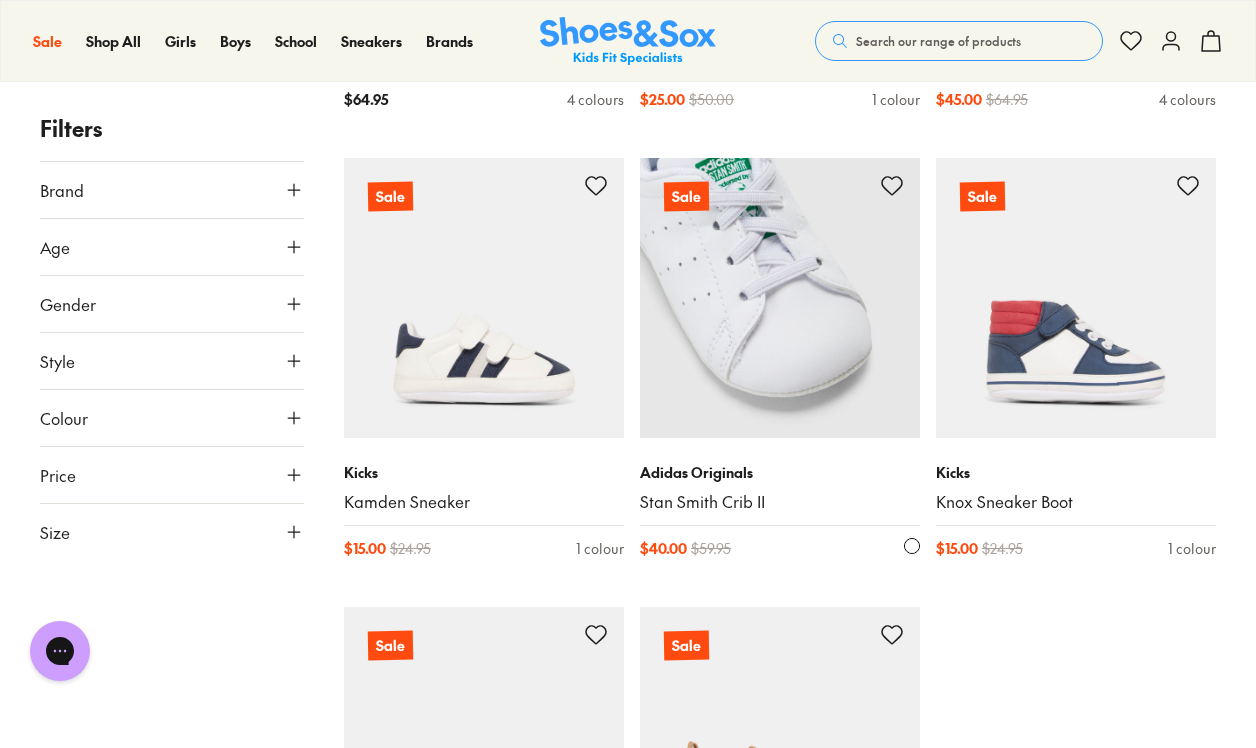 click on "Stan Smith Crib II" at bounding box center (780, 502) 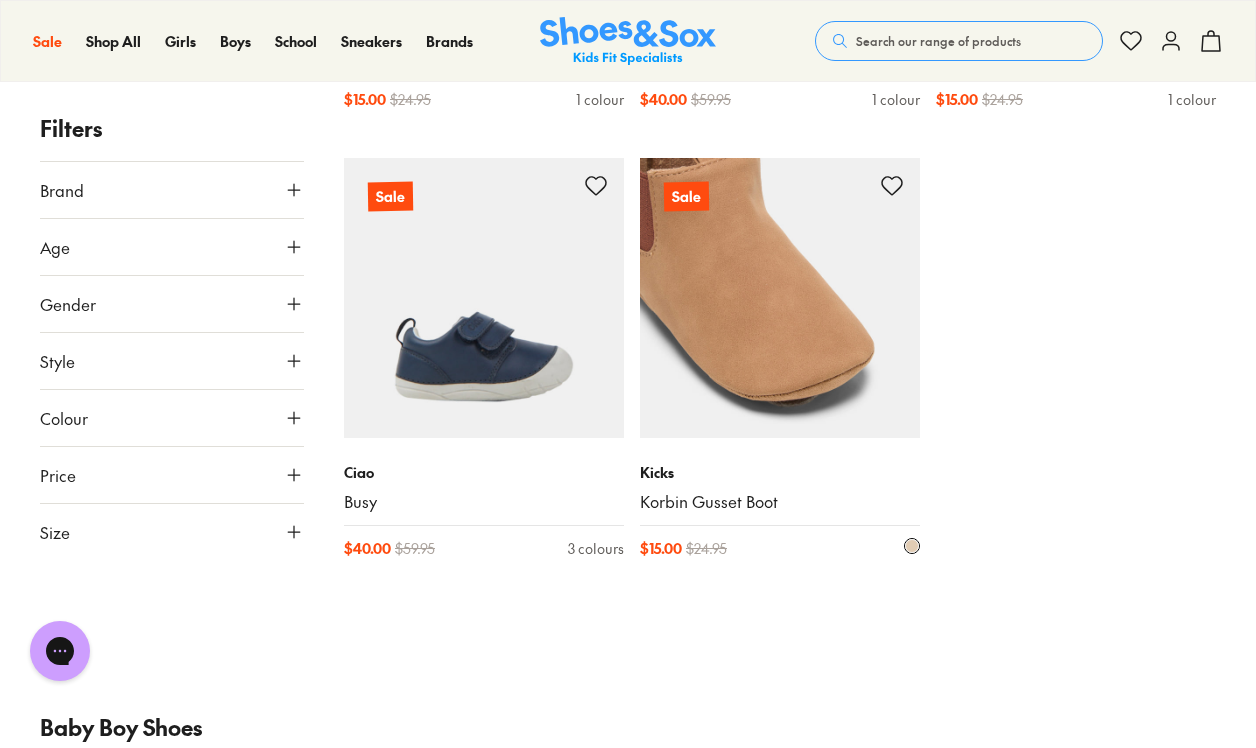 scroll, scrollTop: 4746, scrollLeft: 0, axis: vertical 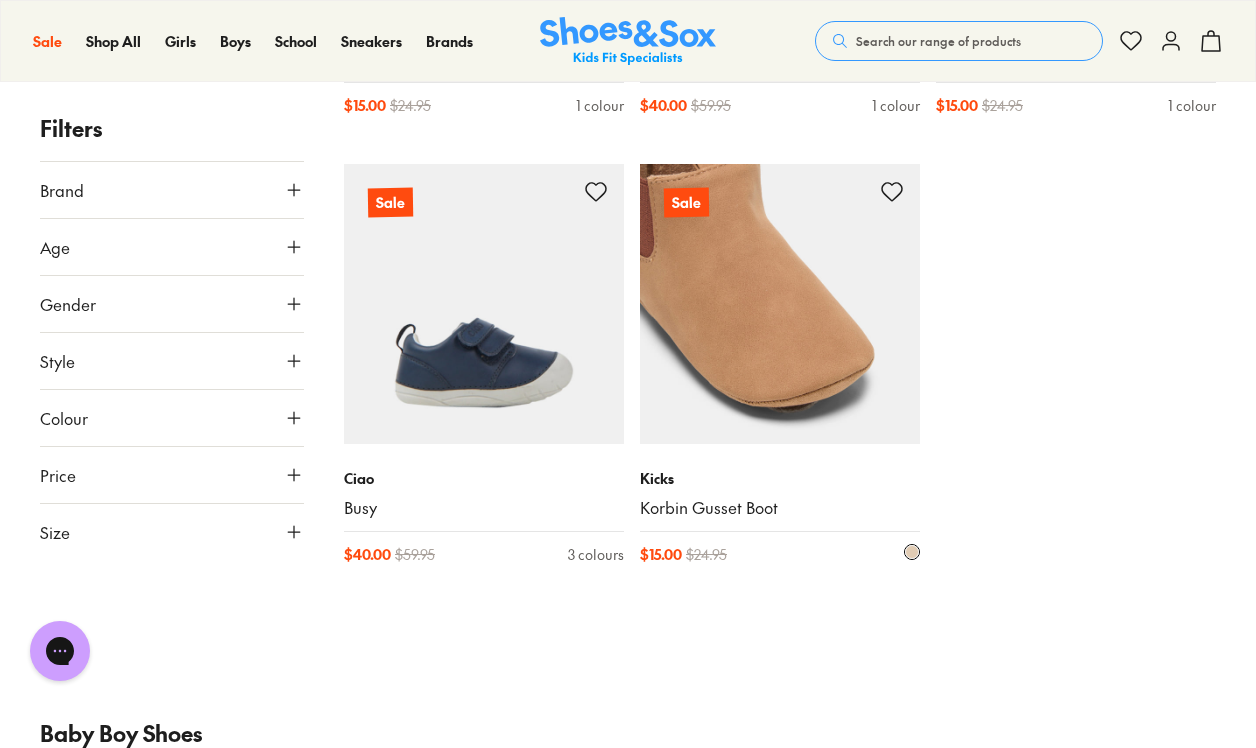 click at bounding box center (780, 304) 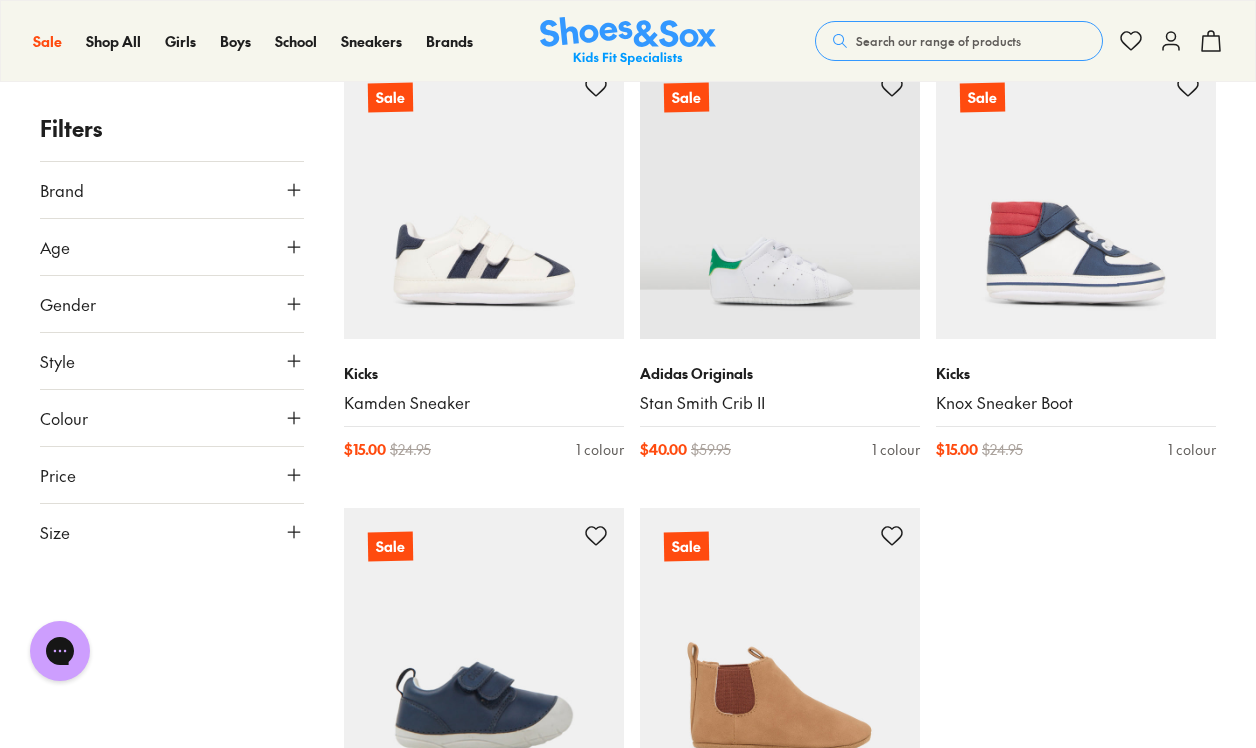 scroll, scrollTop: 4366, scrollLeft: 0, axis: vertical 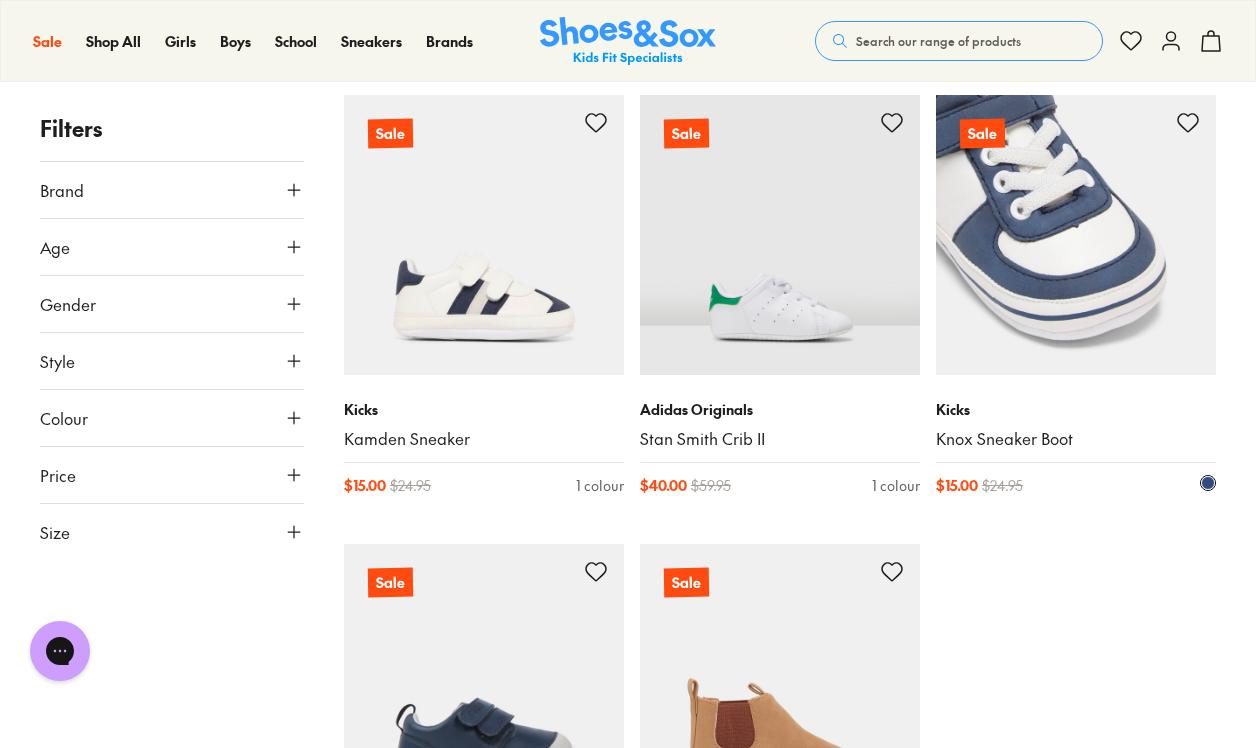 click on "Kicks" at bounding box center (1076, 409) 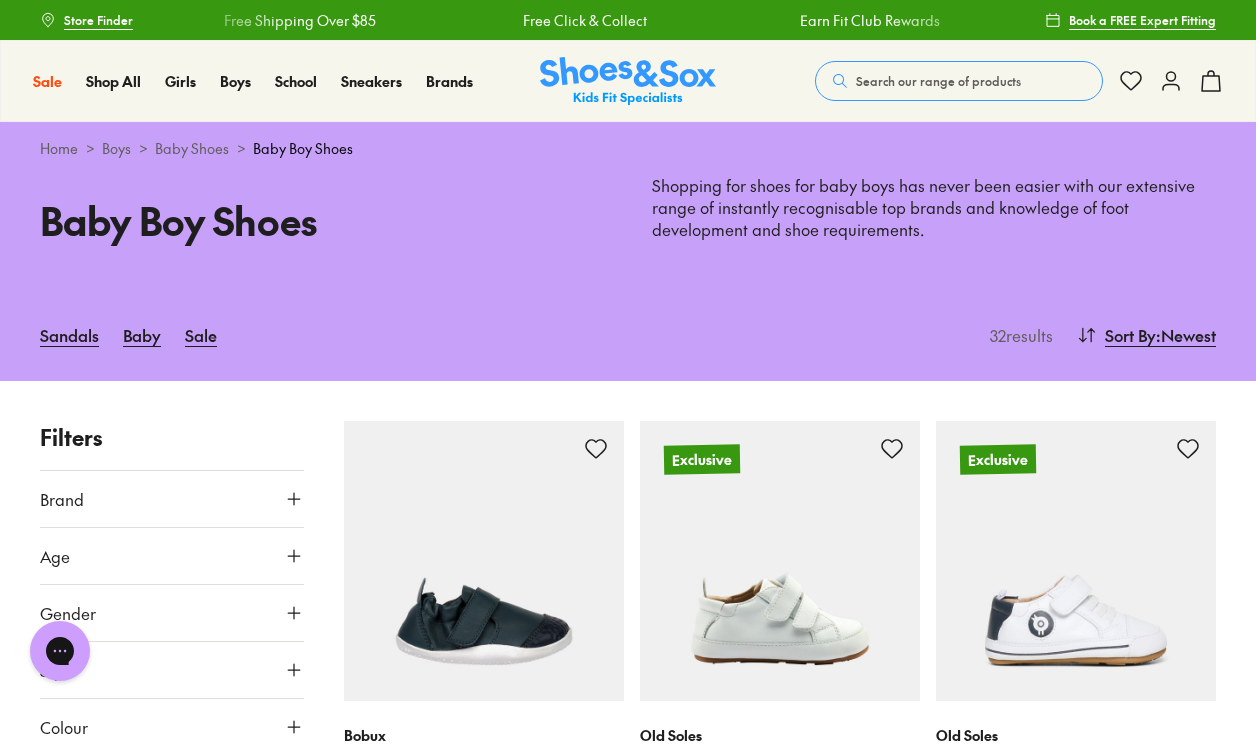 scroll, scrollTop: 0, scrollLeft: 0, axis: both 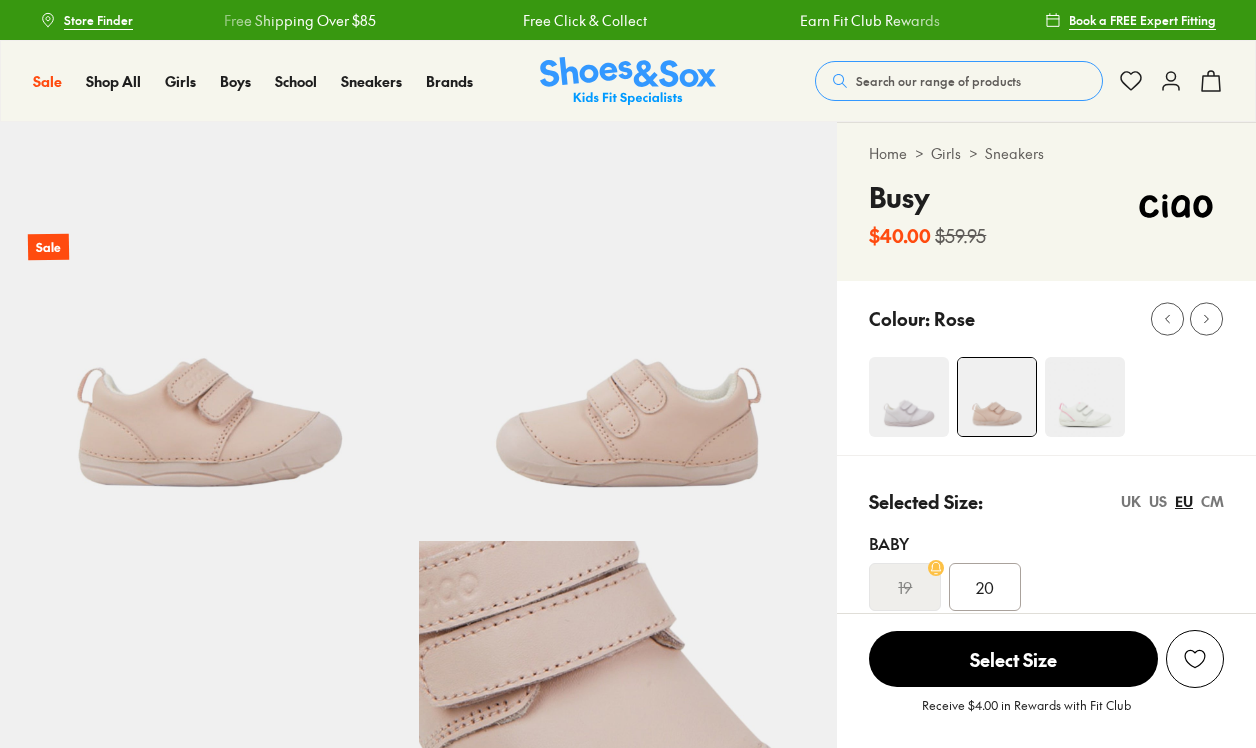 select on "*" 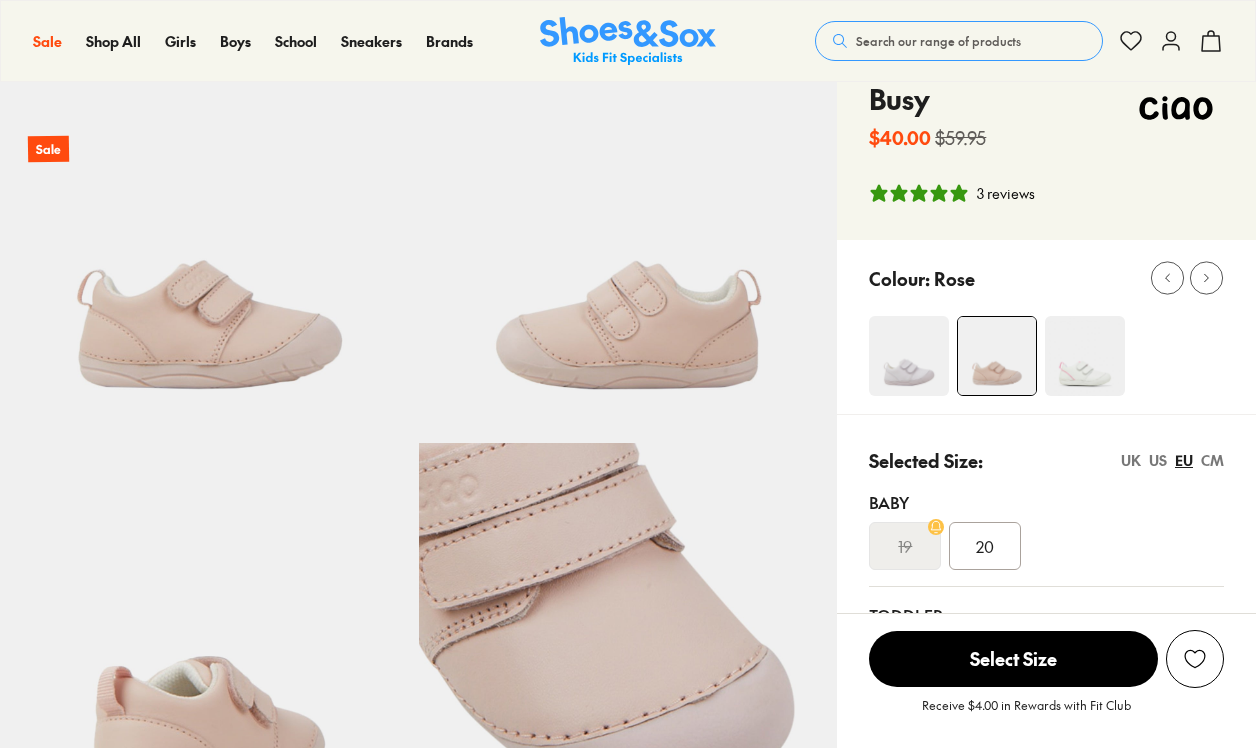 scroll, scrollTop: 0, scrollLeft: 0, axis: both 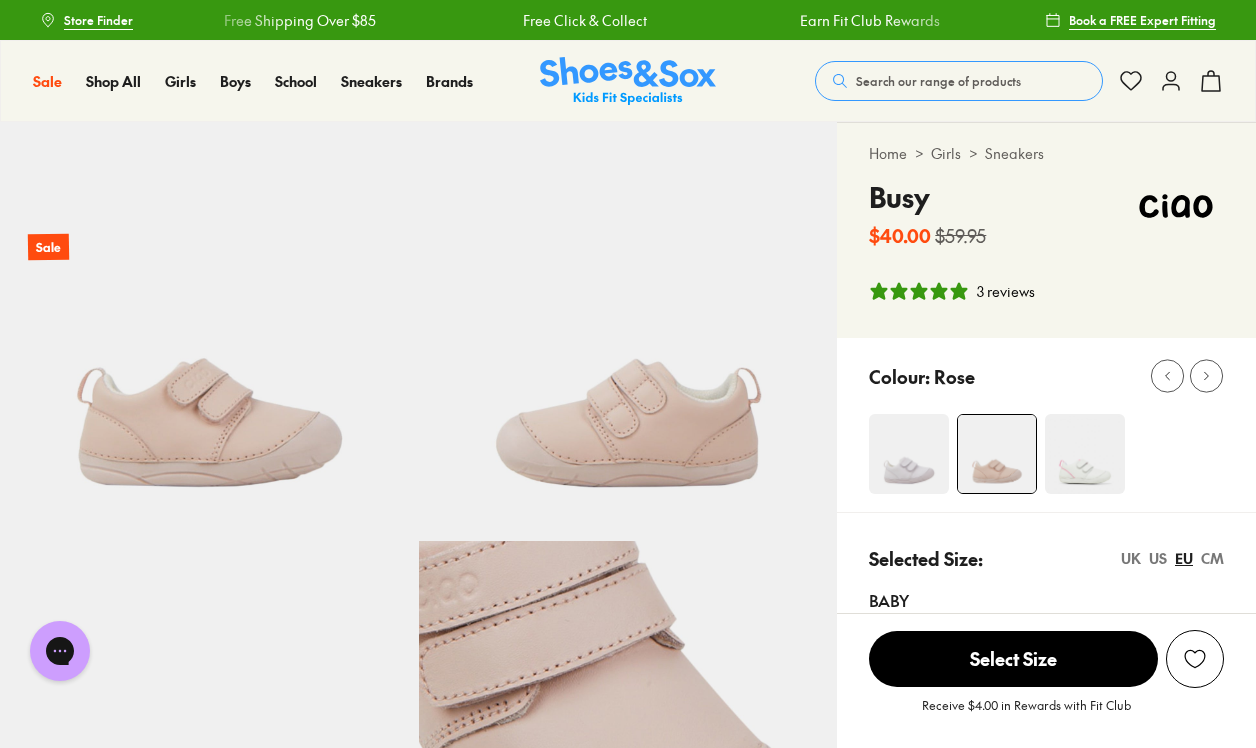 click 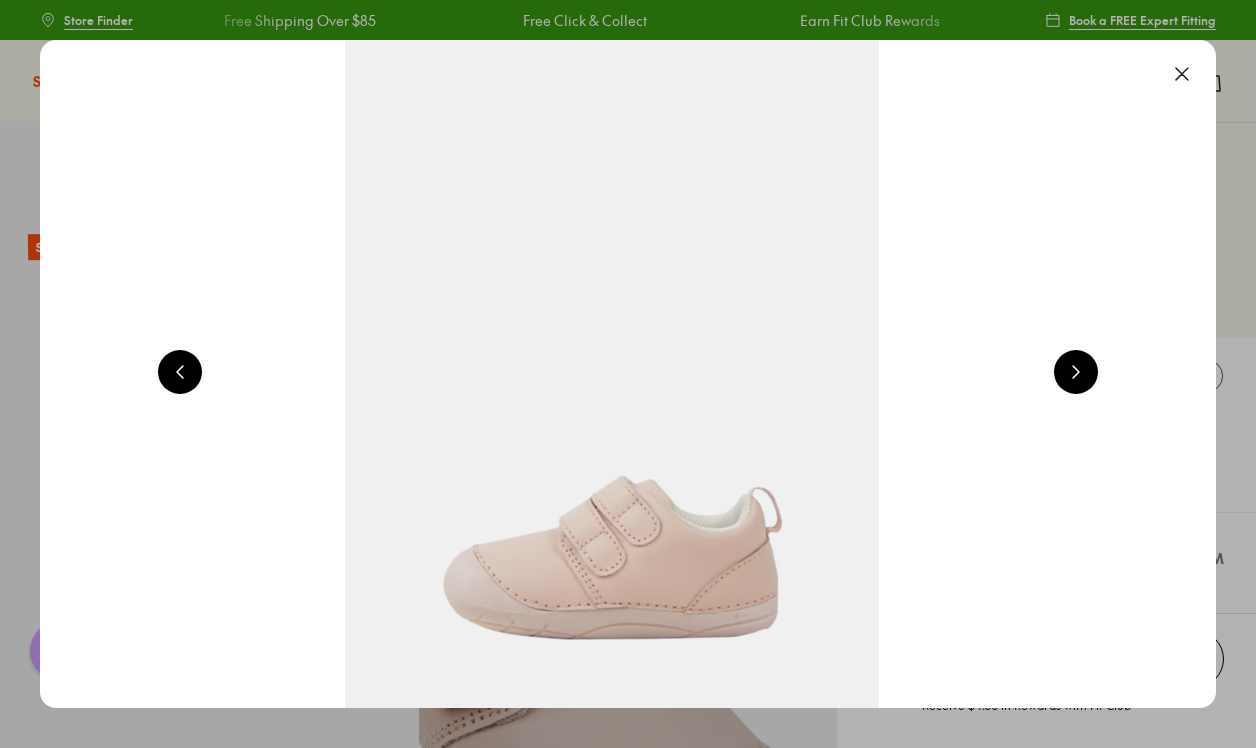 click at bounding box center (1076, 372) 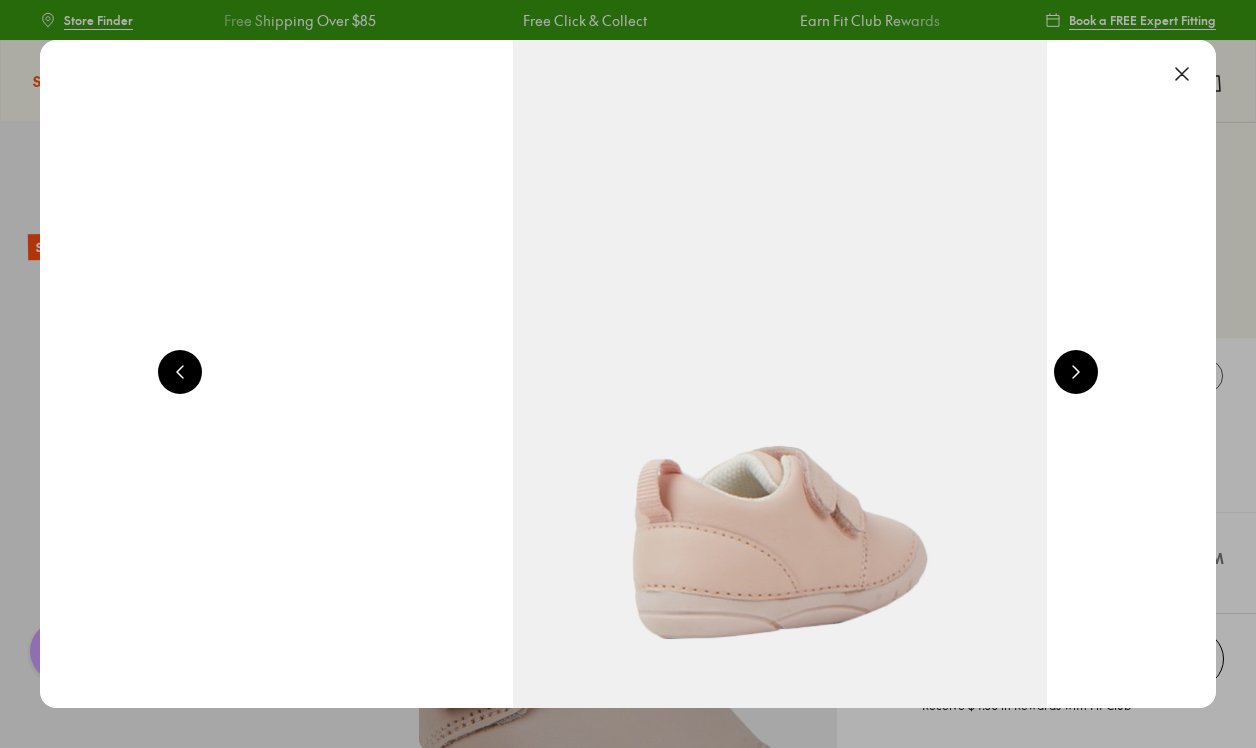 scroll, scrollTop: 0, scrollLeft: 3552, axis: horizontal 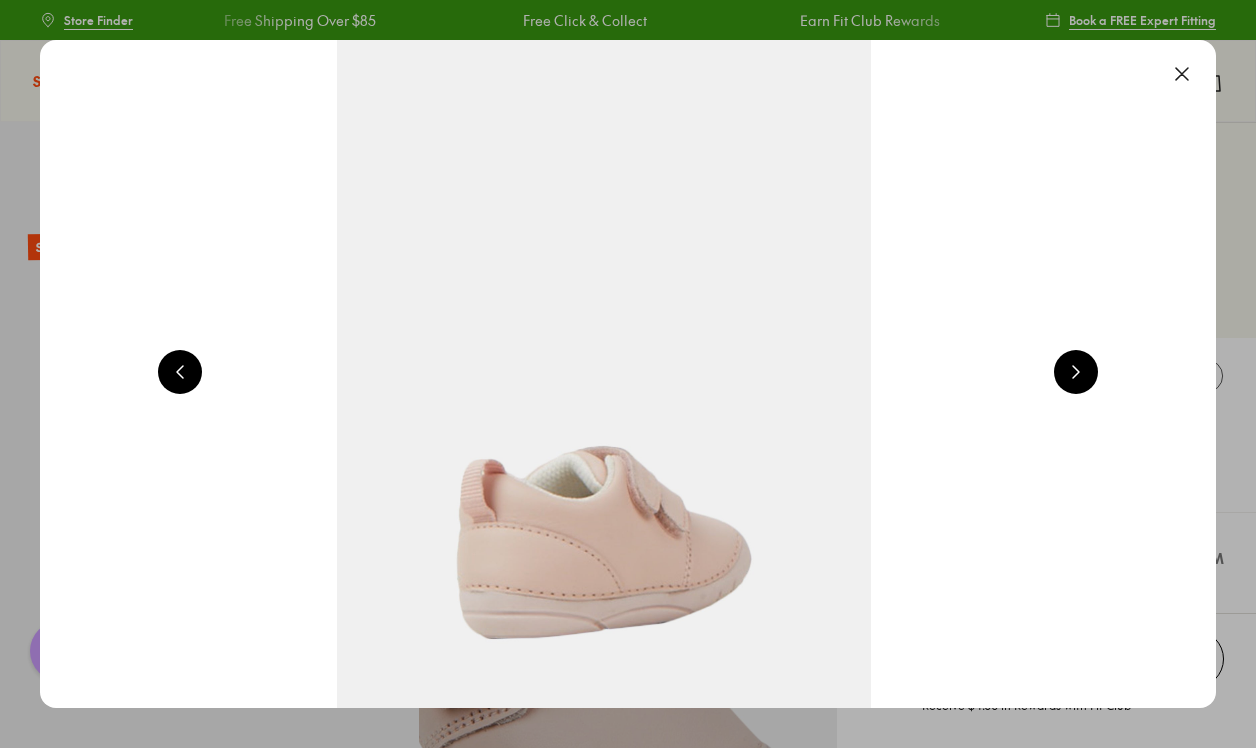 click at bounding box center (1076, 372) 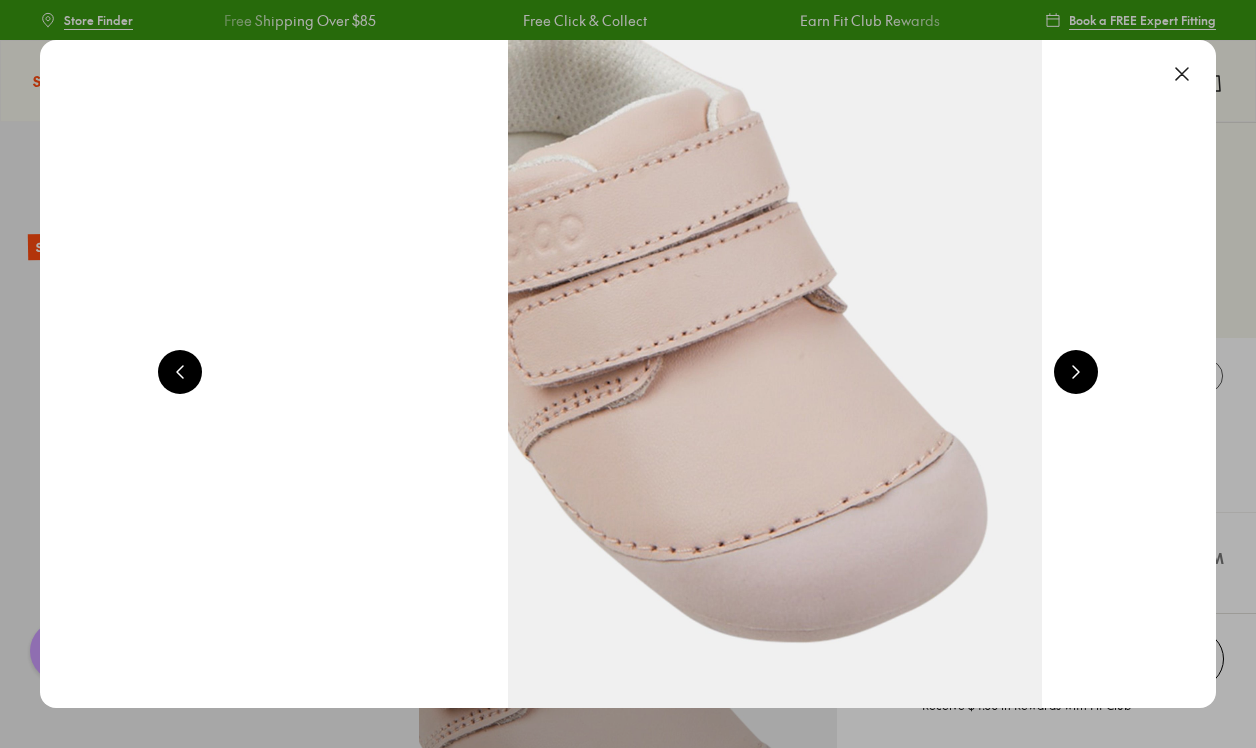scroll, scrollTop: 0, scrollLeft: 4736, axis: horizontal 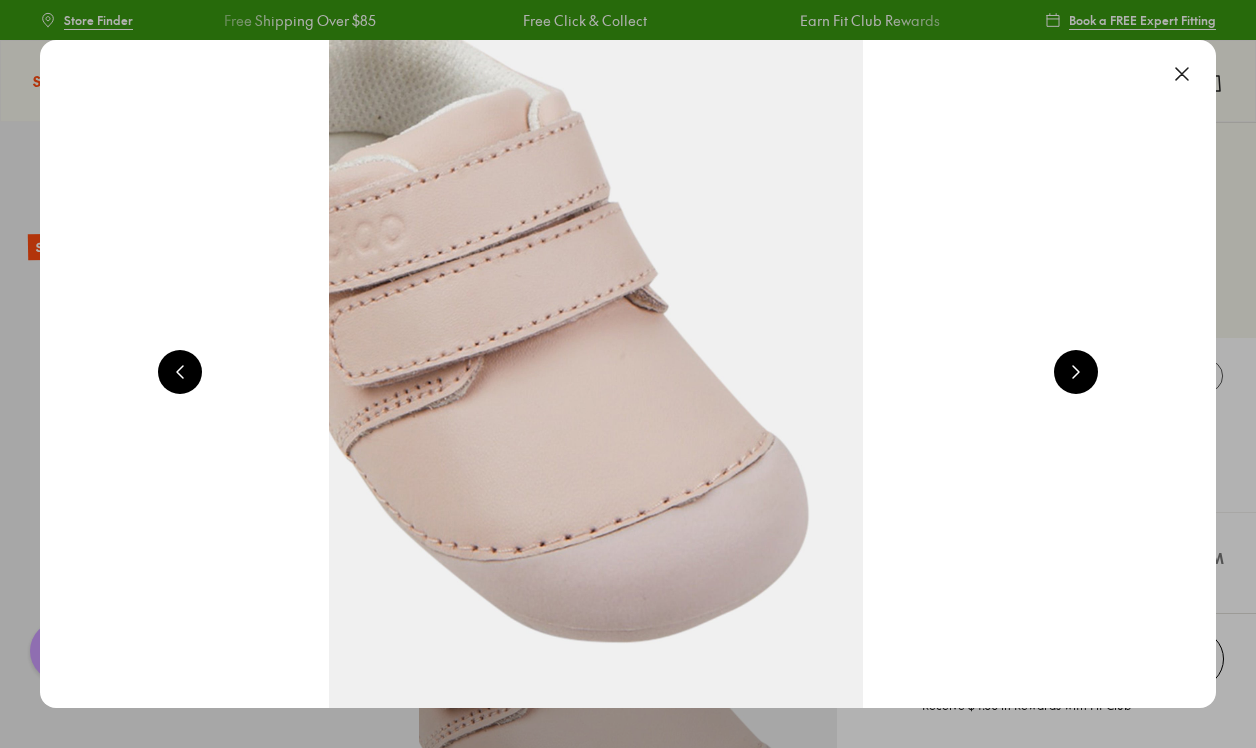 click at bounding box center (1076, 372) 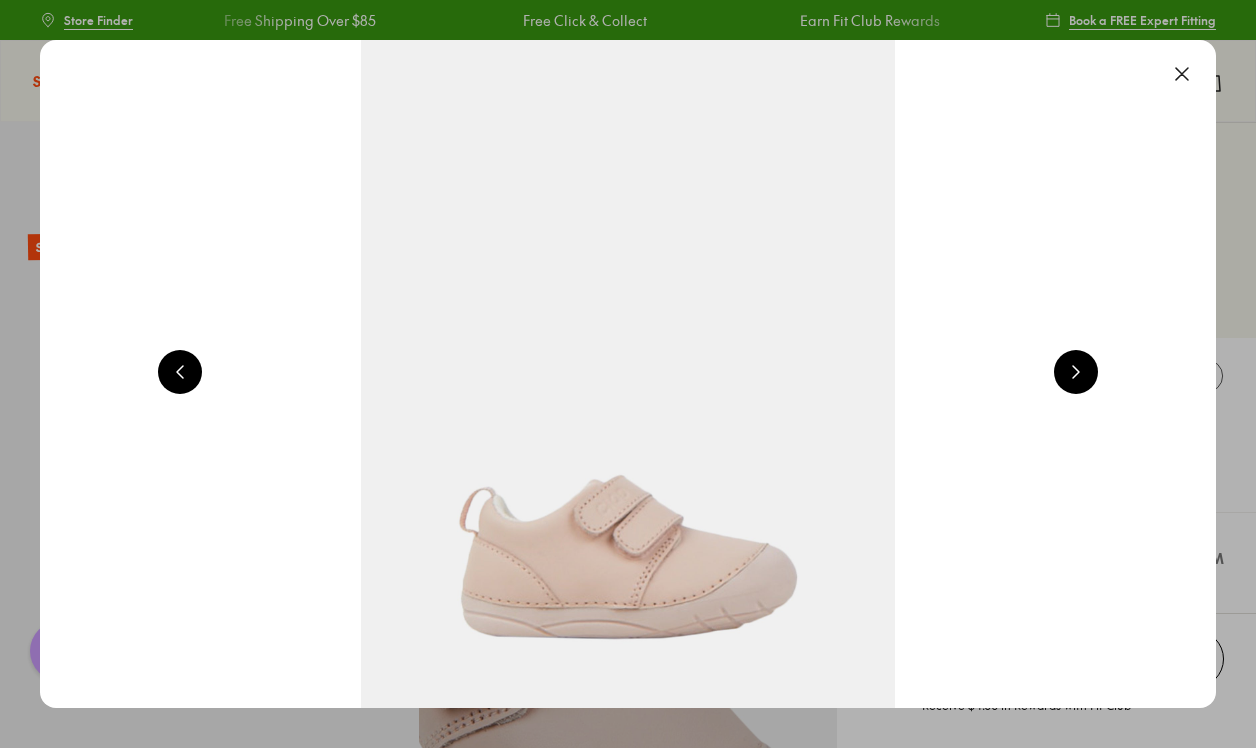 click at bounding box center (1076, 372) 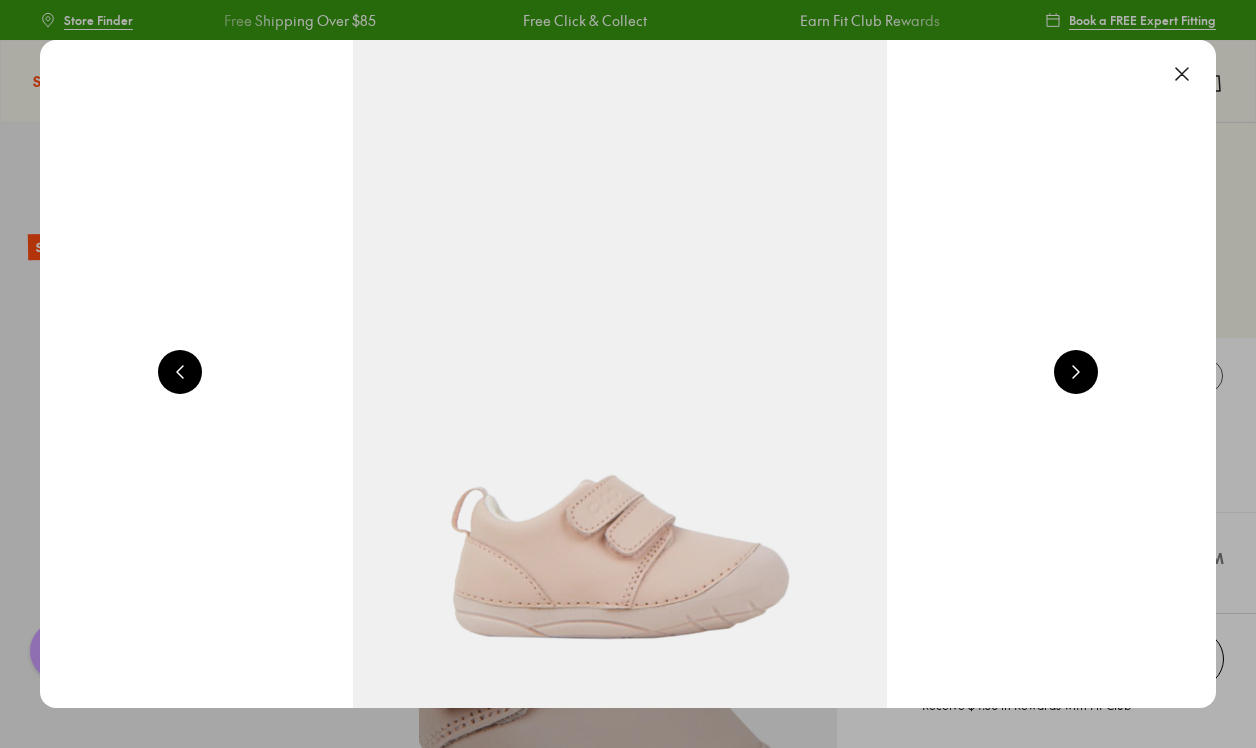 click at bounding box center (1182, 74) 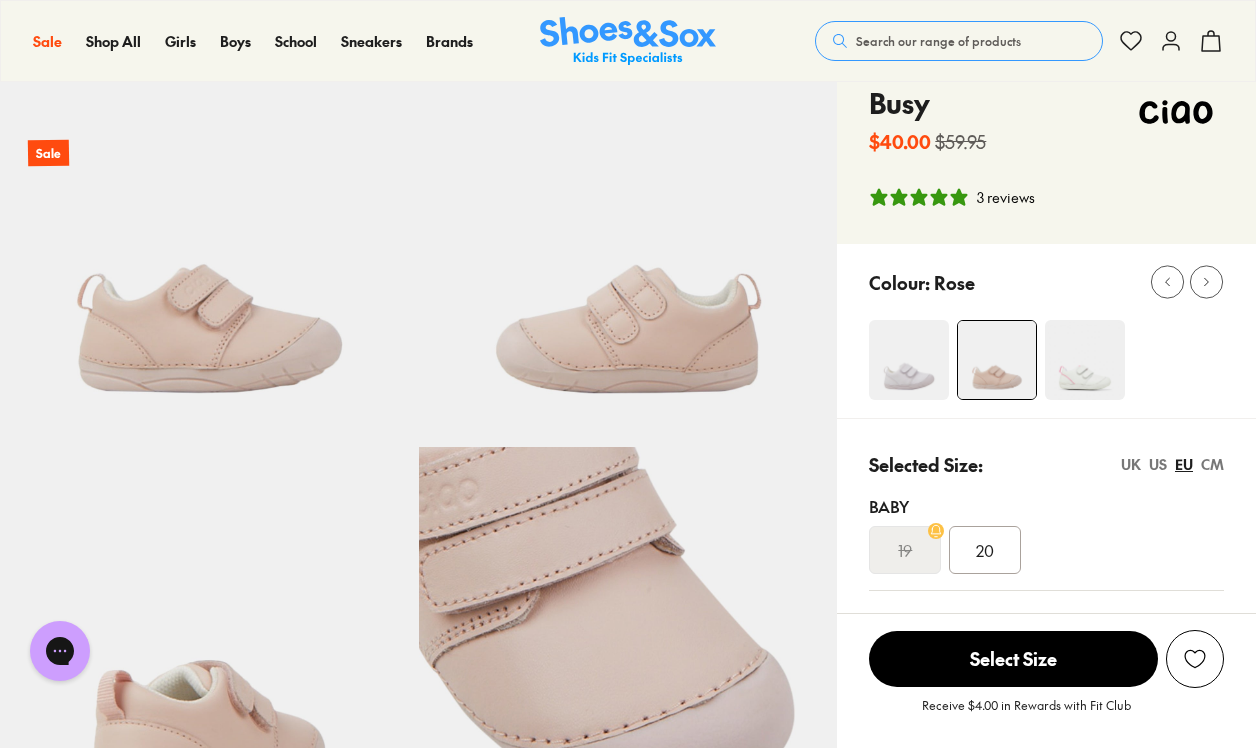 scroll, scrollTop: 95, scrollLeft: 0, axis: vertical 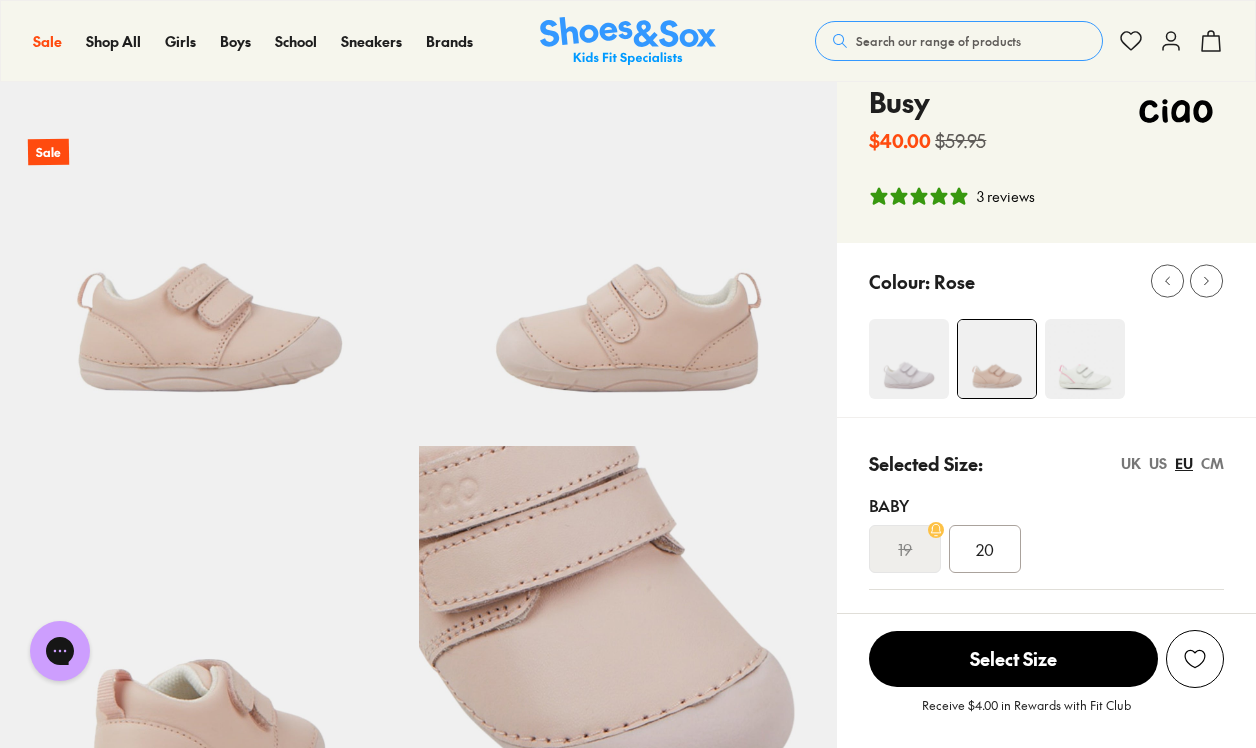 click on "3 reviews" at bounding box center (1006, 196) 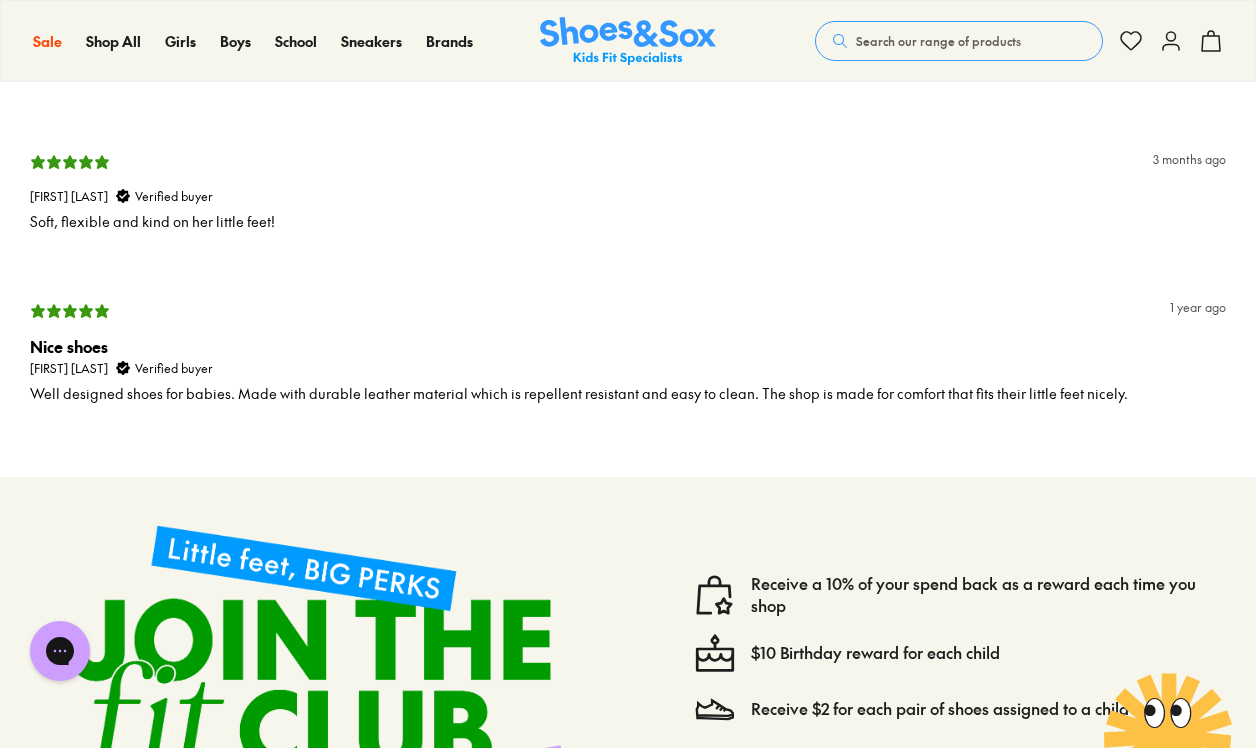 scroll, scrollTop: 3154, scrollLeft: 0, axis: vertical 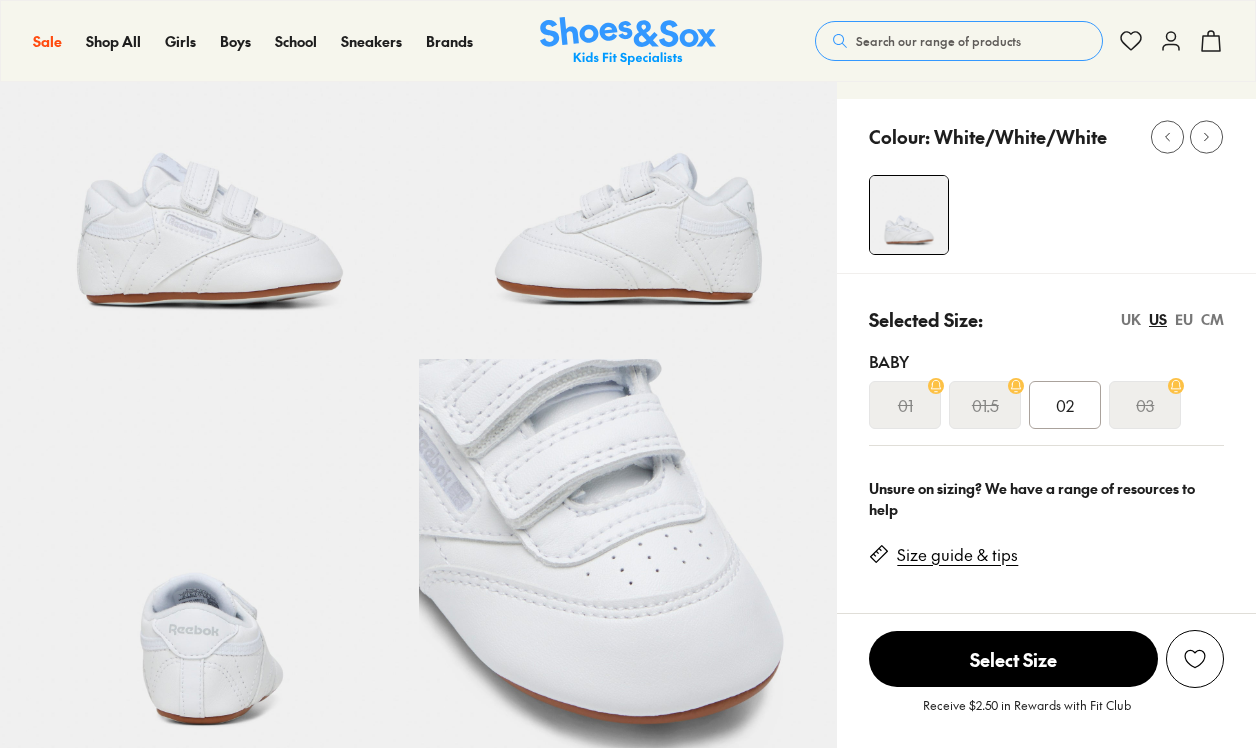 select on "*" 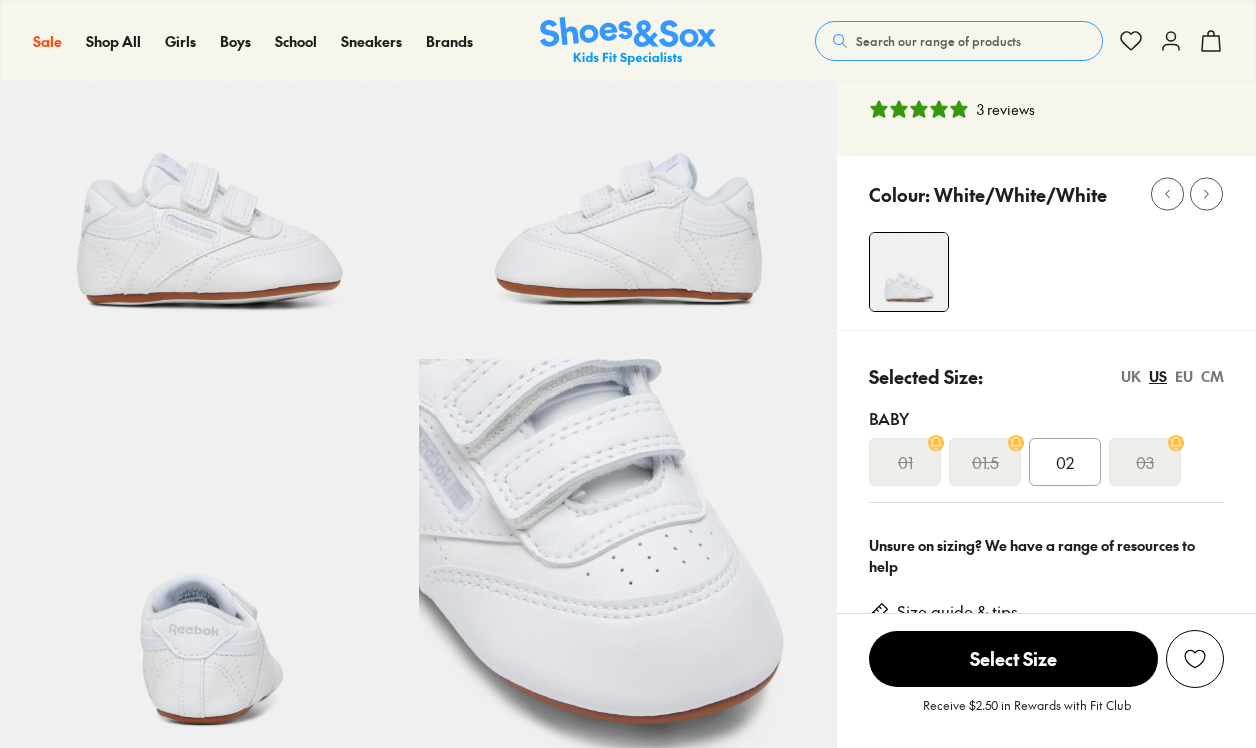 scroll, scrollTop: 217, scrollLeft: 1, axis: both 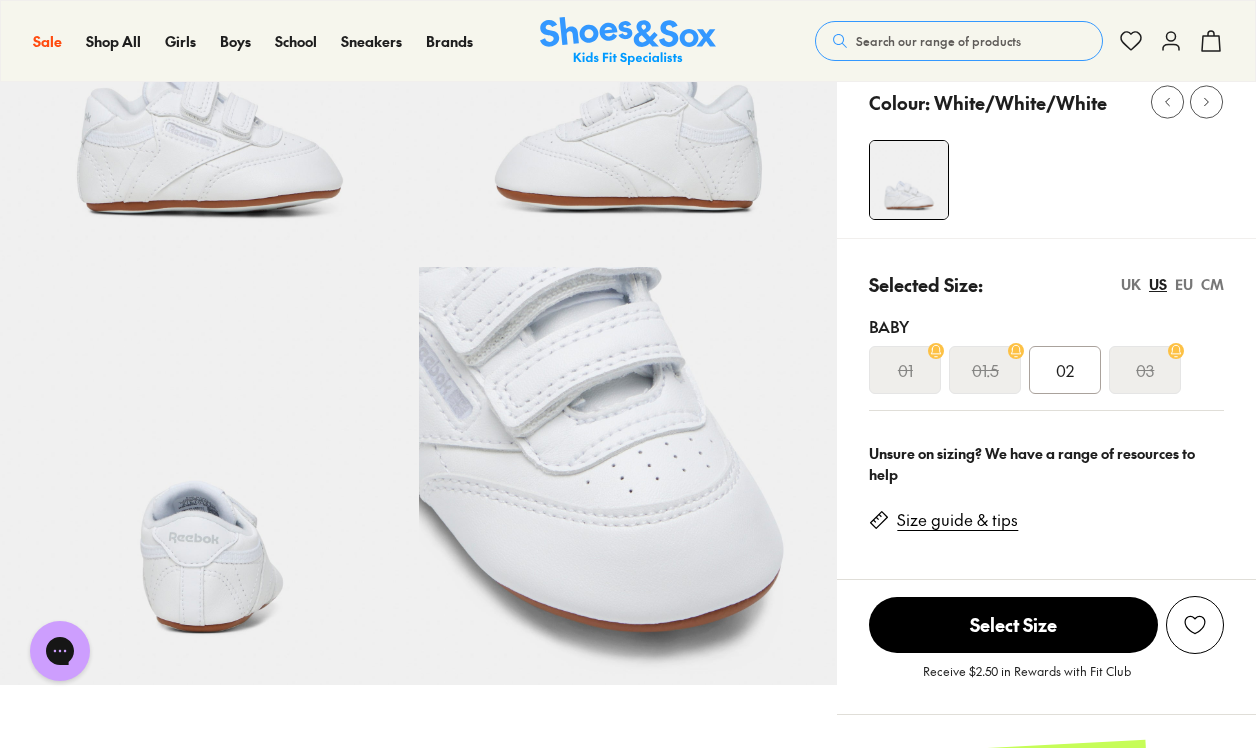 click on "EU" at bounding box center [1184, 284] 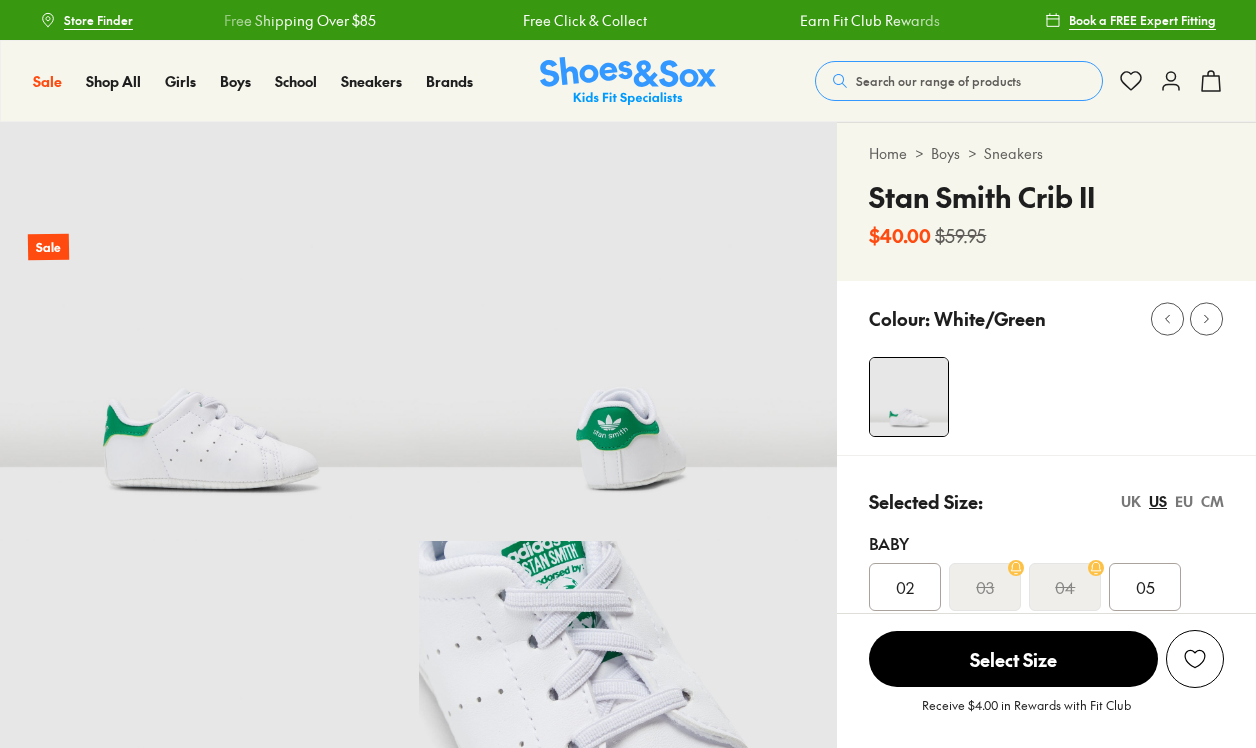 scroll, scrollTop: 0, scrollLeft: 0, axis: both 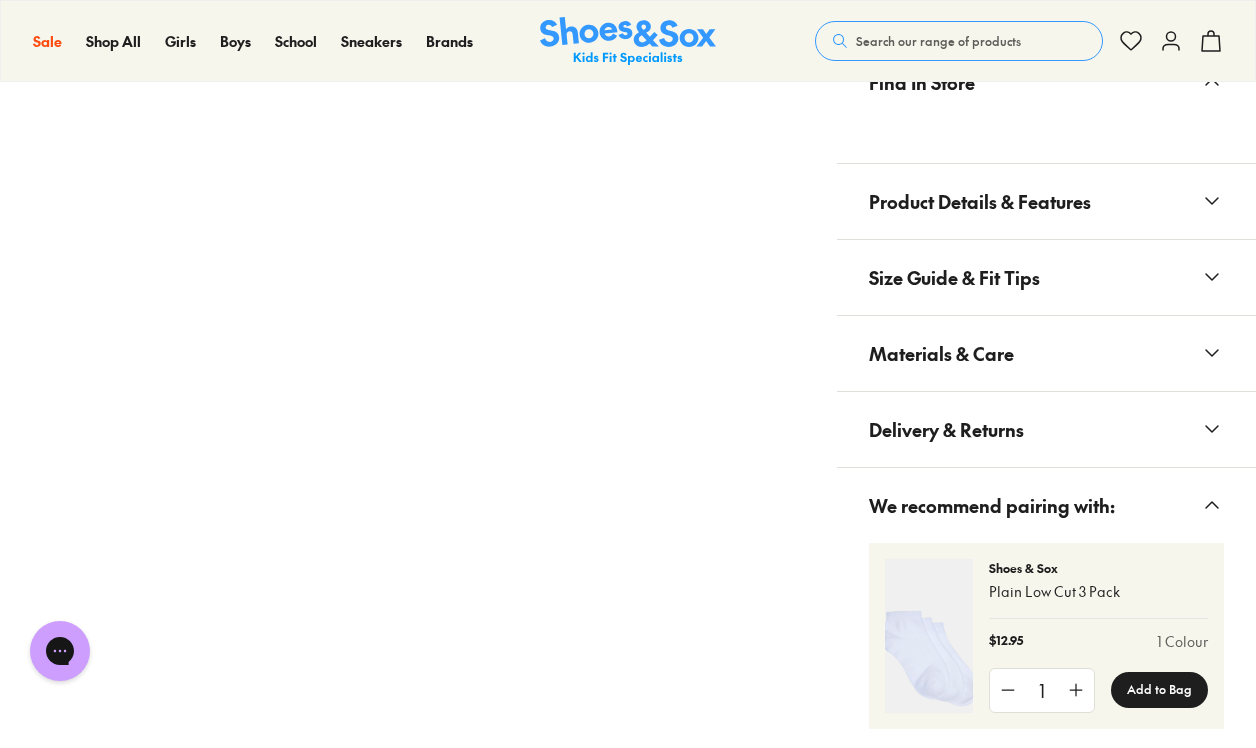 click on "Product Details & Features" at bounding box center [980, 201] 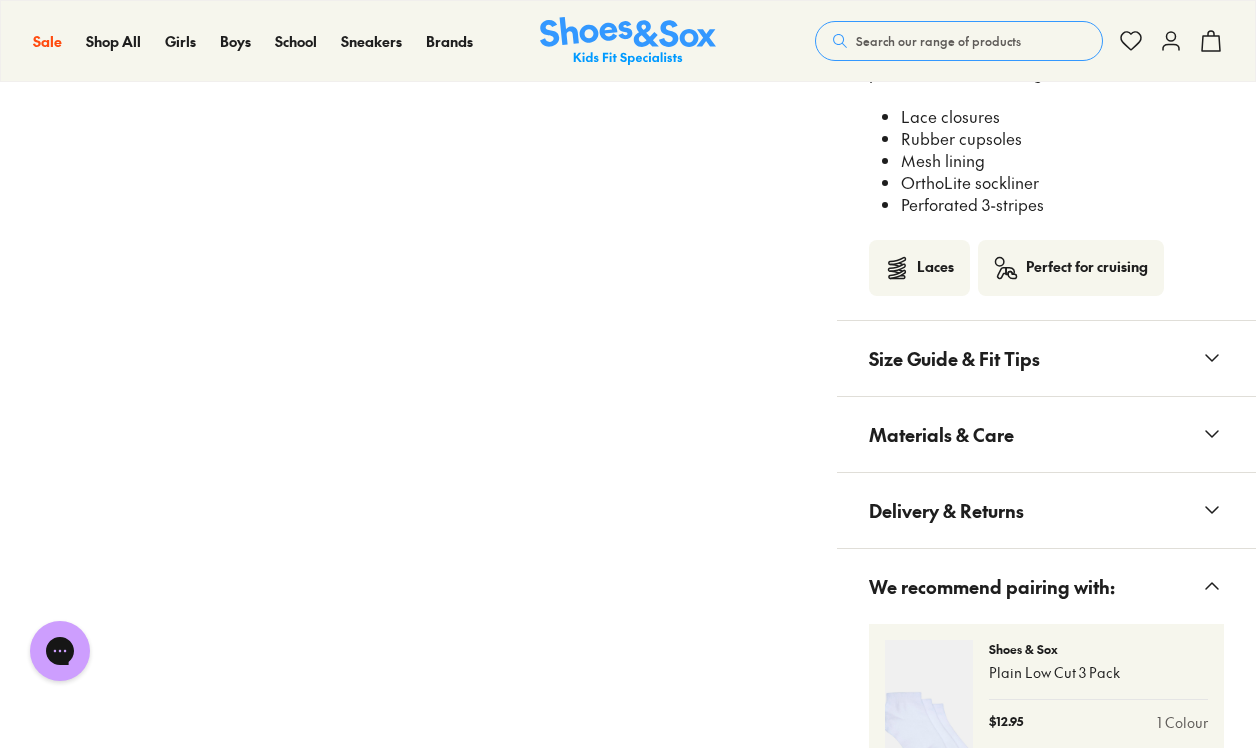 scroll, scrollTop: 1385, scrollLeft: 0, axis: vertical 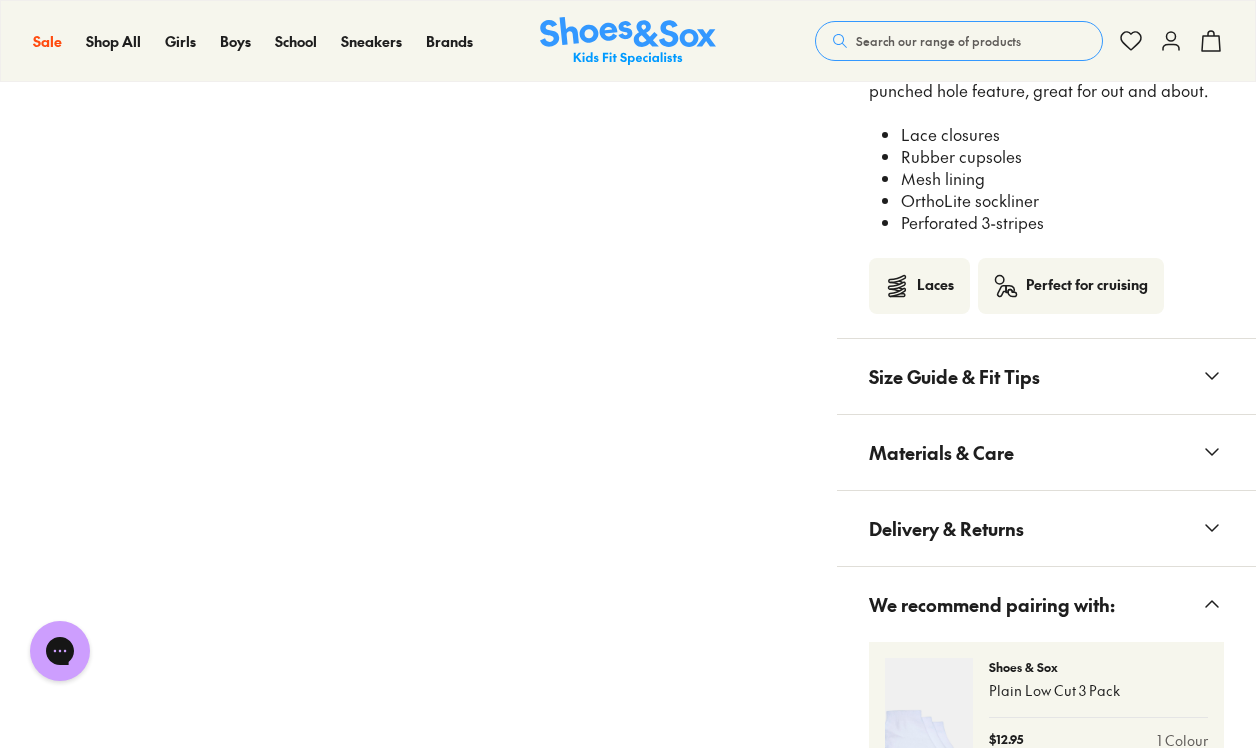 click on "Perfect for cruising" at bounding box center [1087, 286] 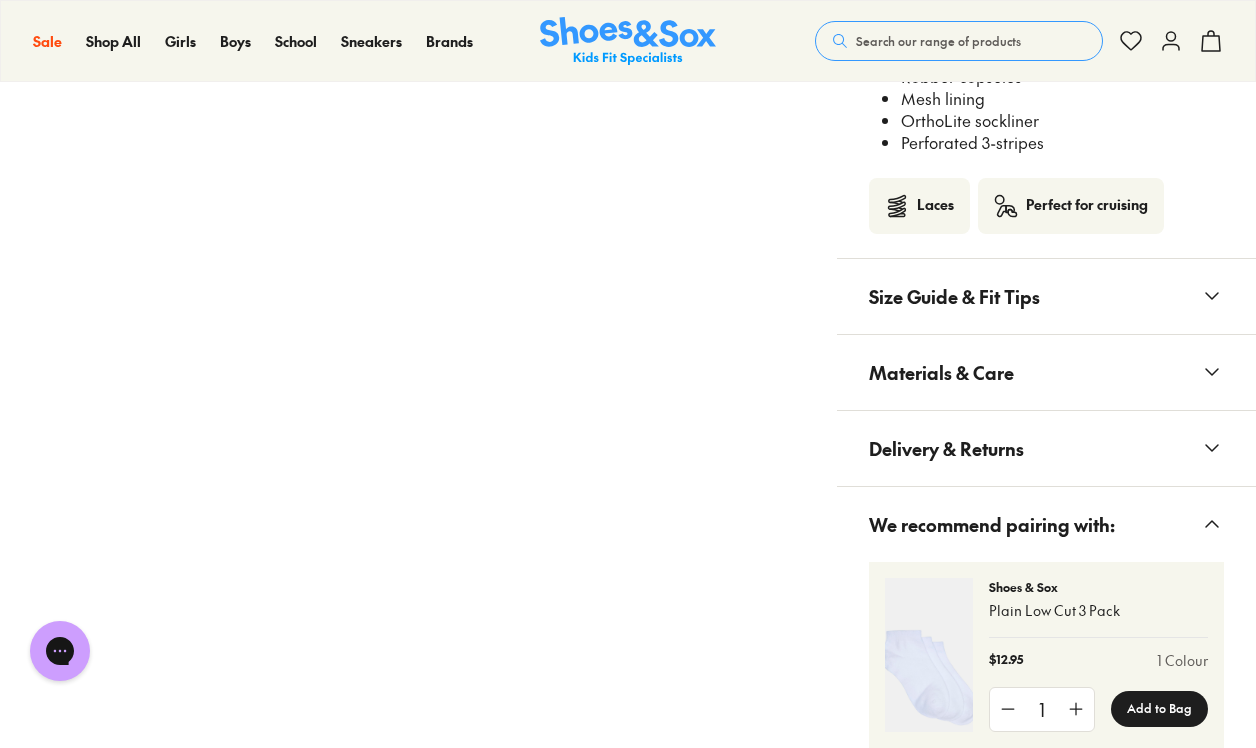 scroll, scrollTop: 1465, scrollLeft: 0, axis: vertical 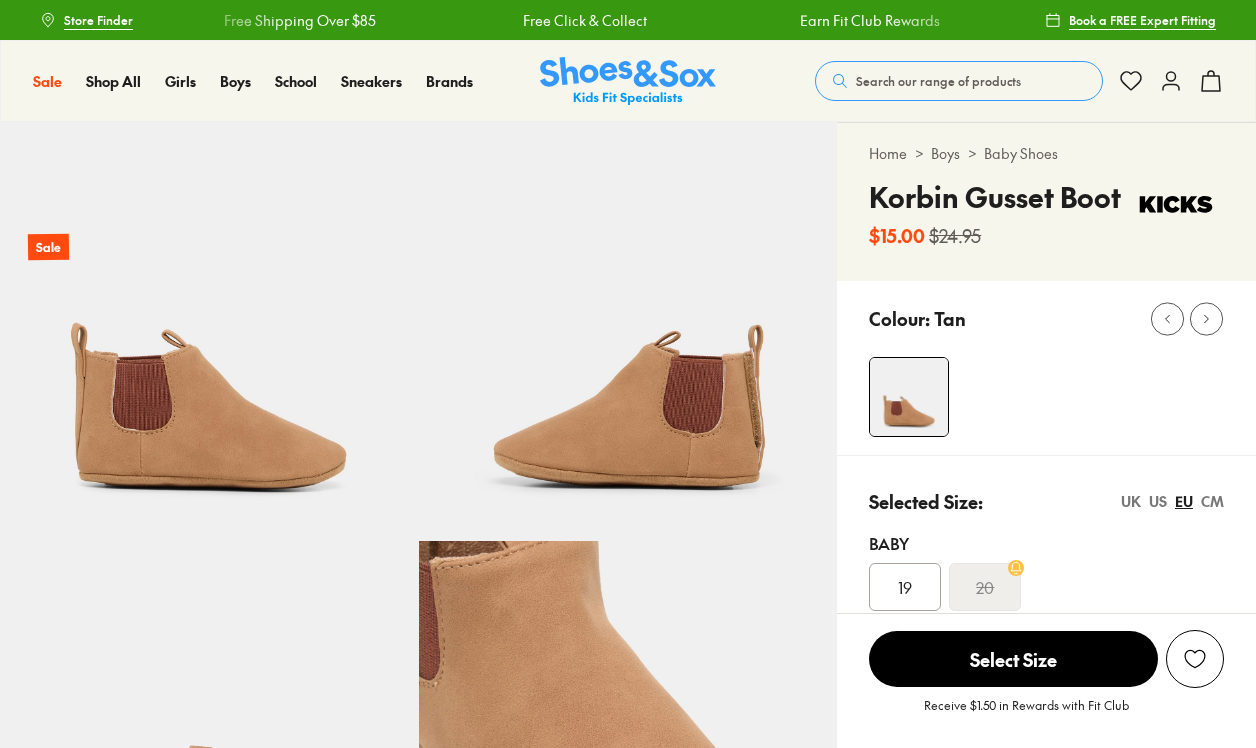 select on "*" 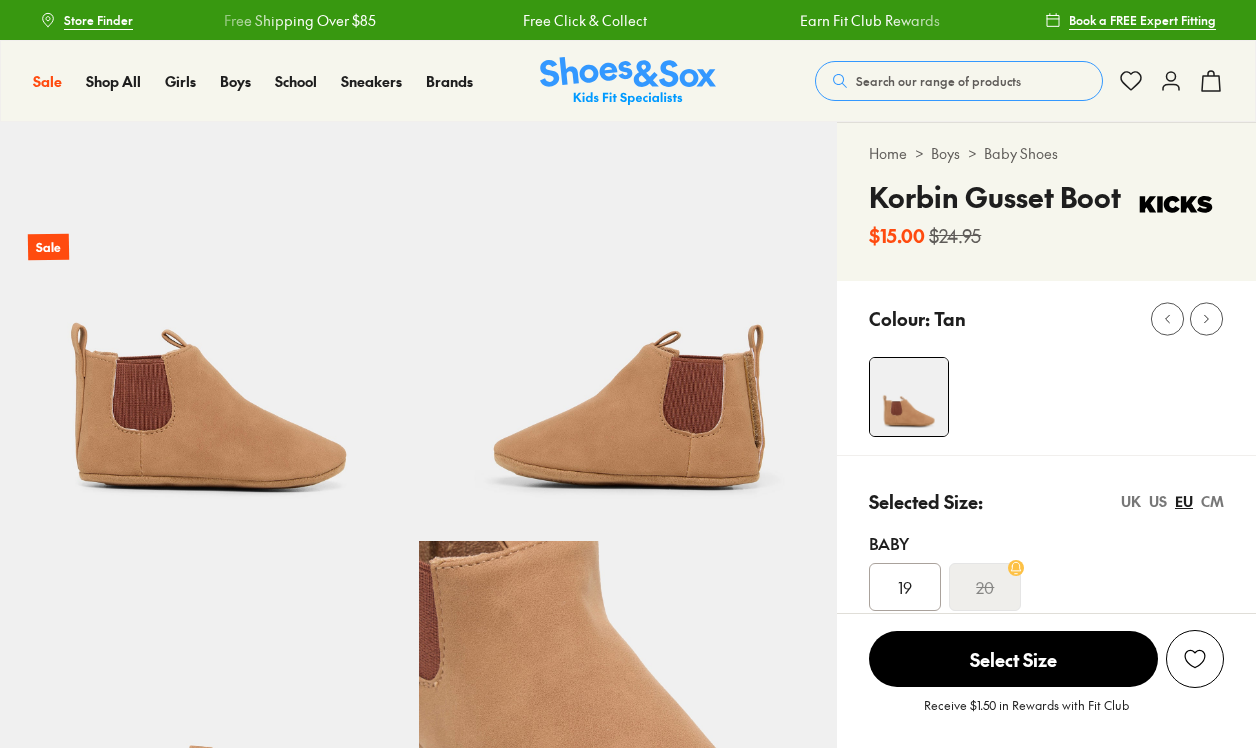 scroll, scrollTop: 0, scrollLeft: 0, axis: both 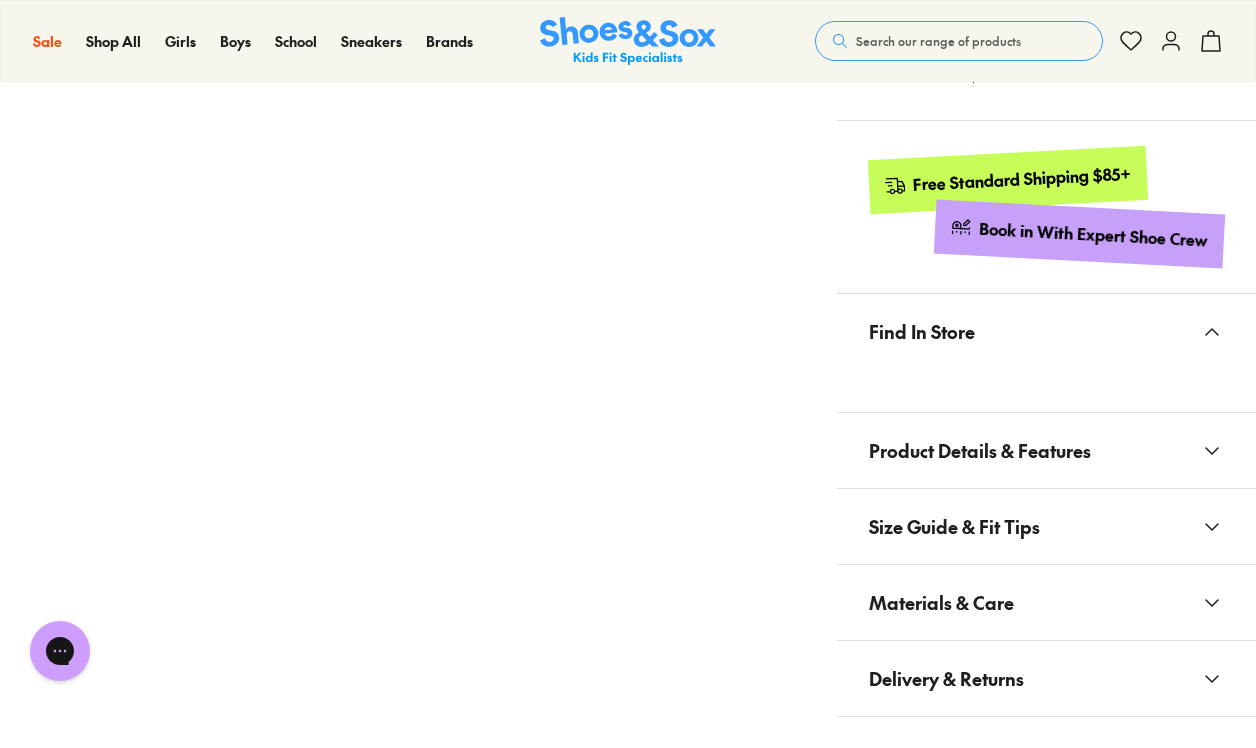 click on "Product Details & Features" at bounding box center [980, 450] 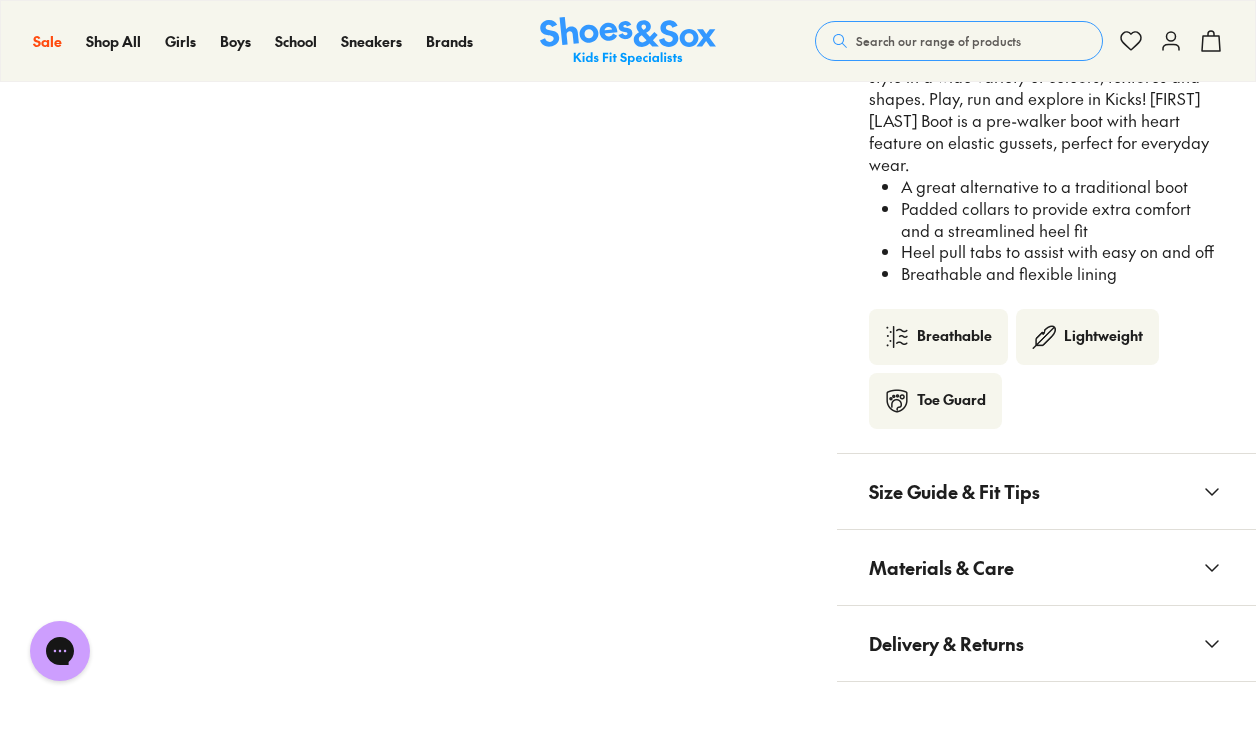 scroll, scrollTop: 1390, scrollLeft: 0, axis: vertical 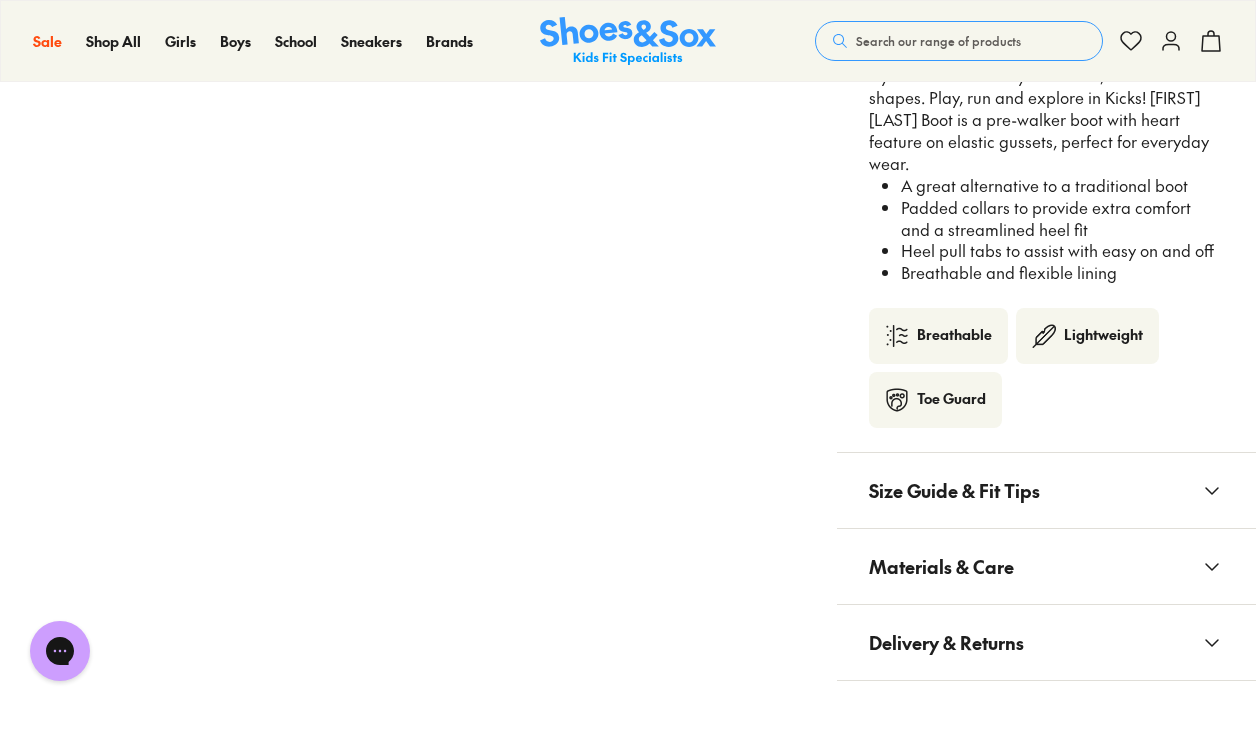 click on "Size Guide & Fit Tips" at bounding box center (954, 490) 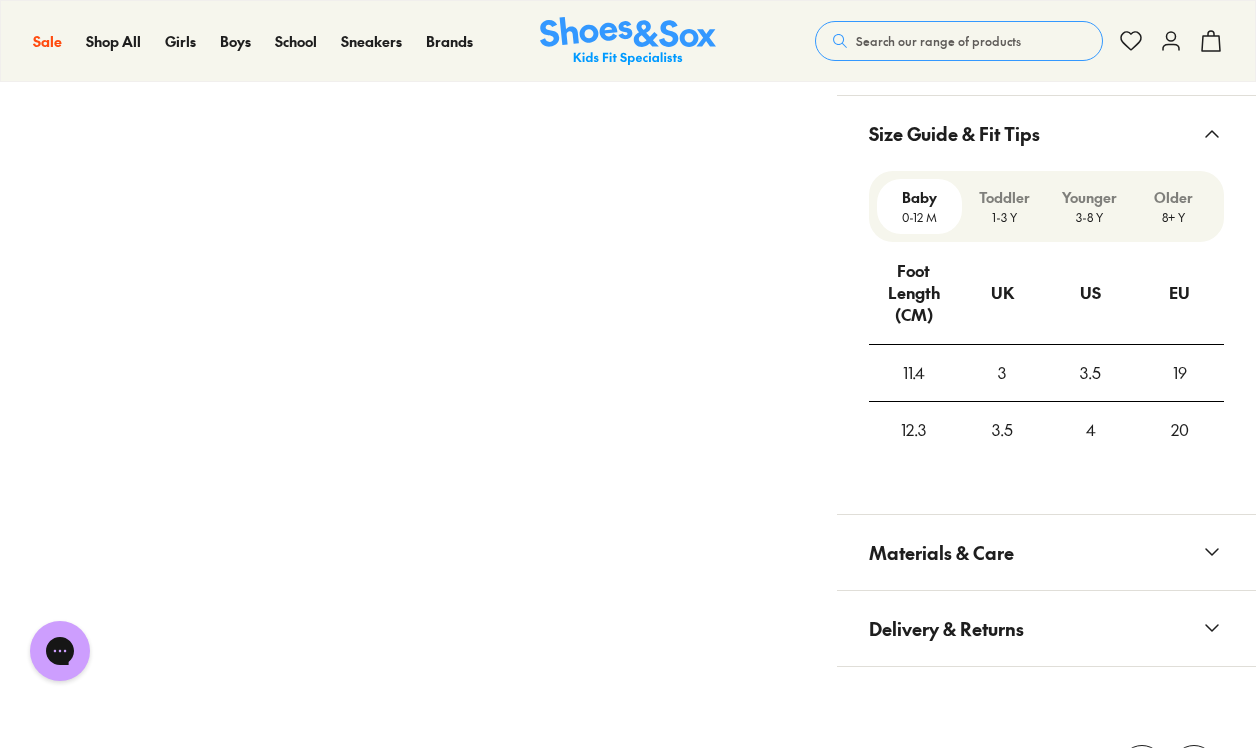 scroll, scrollTop: 1748, scrollLeft: 0, axis: vertical 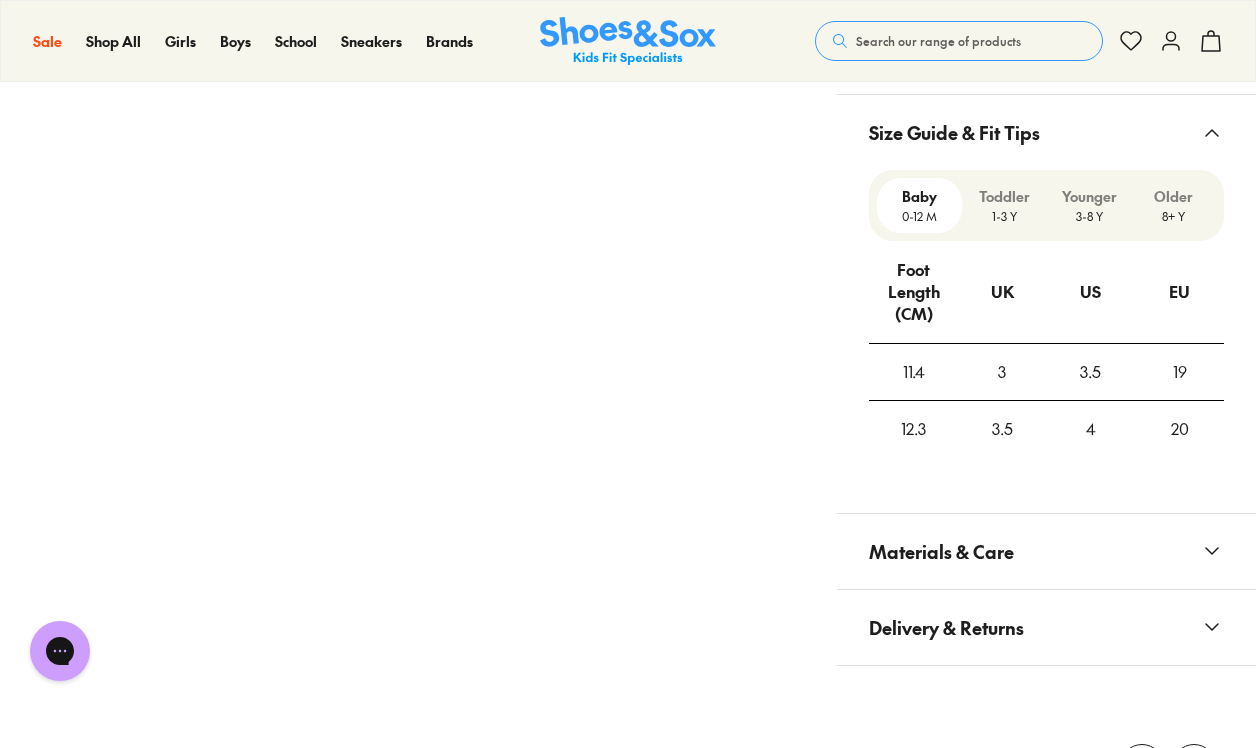 click on "Materials & Care" at bounding box center (941, 551) 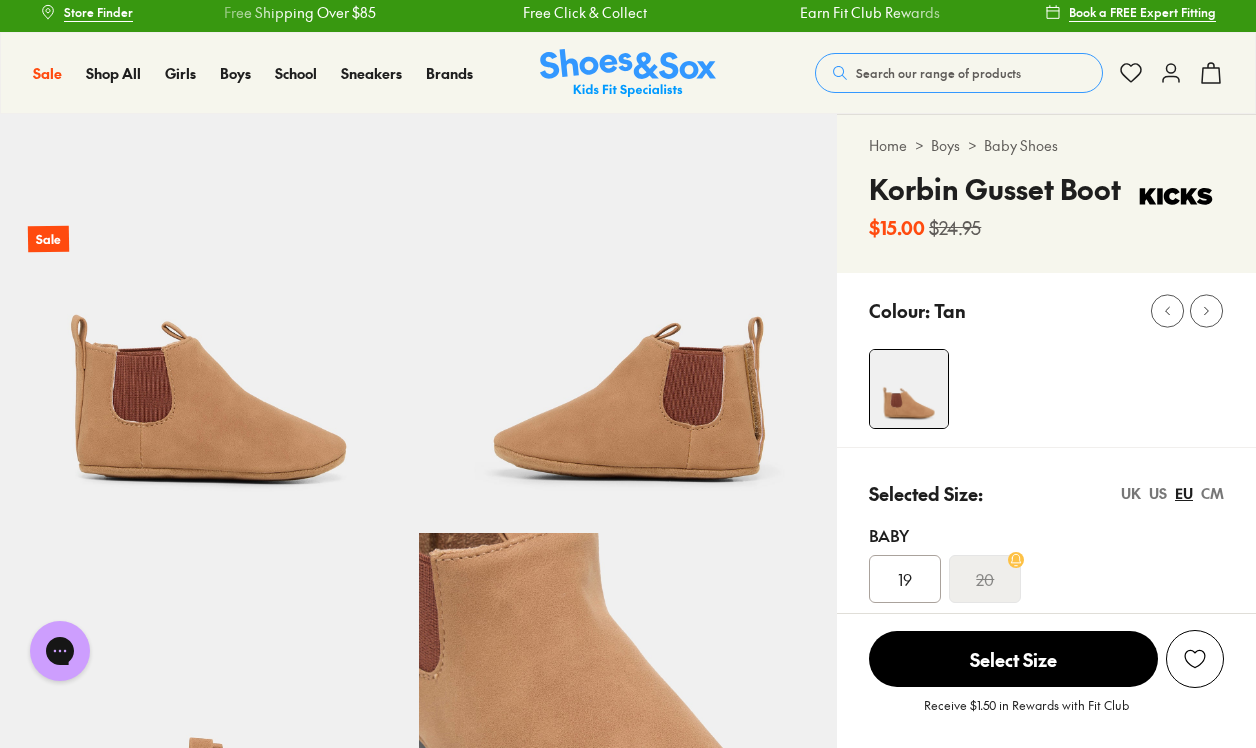 scroll, scrollTop: 4, scrollLeft: 0, axis: vertical 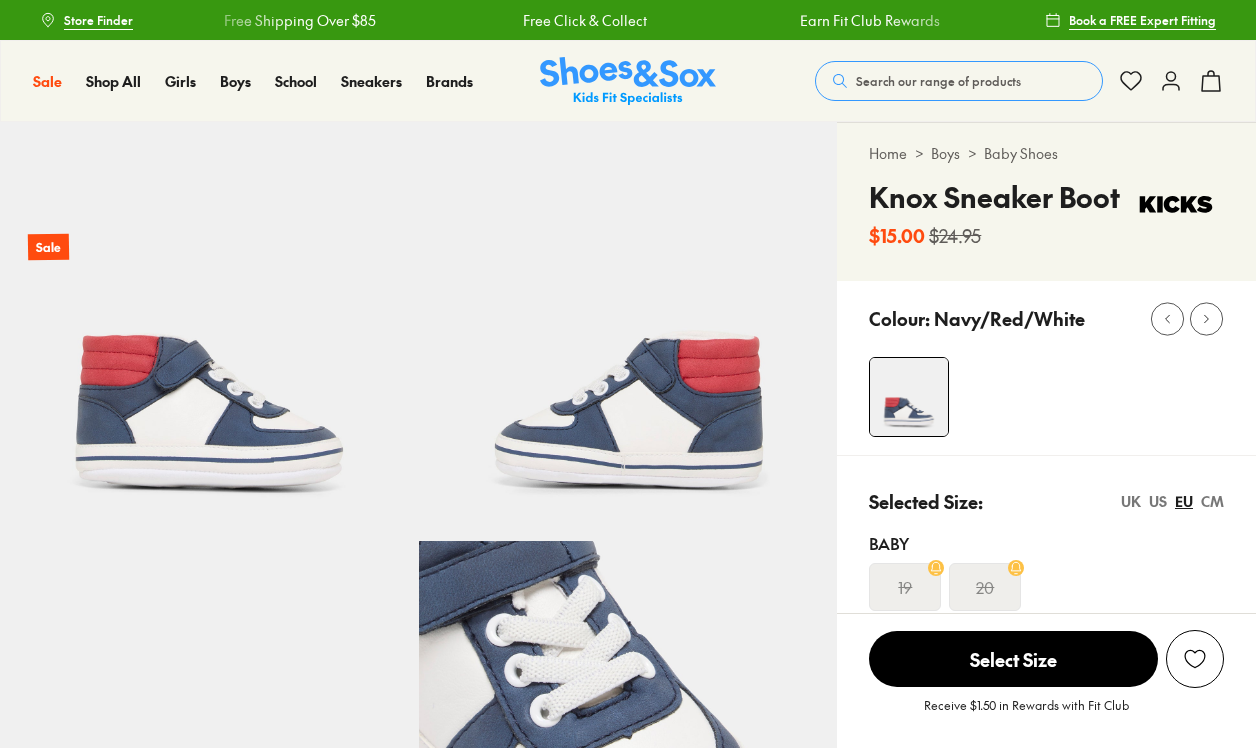 select on "*" 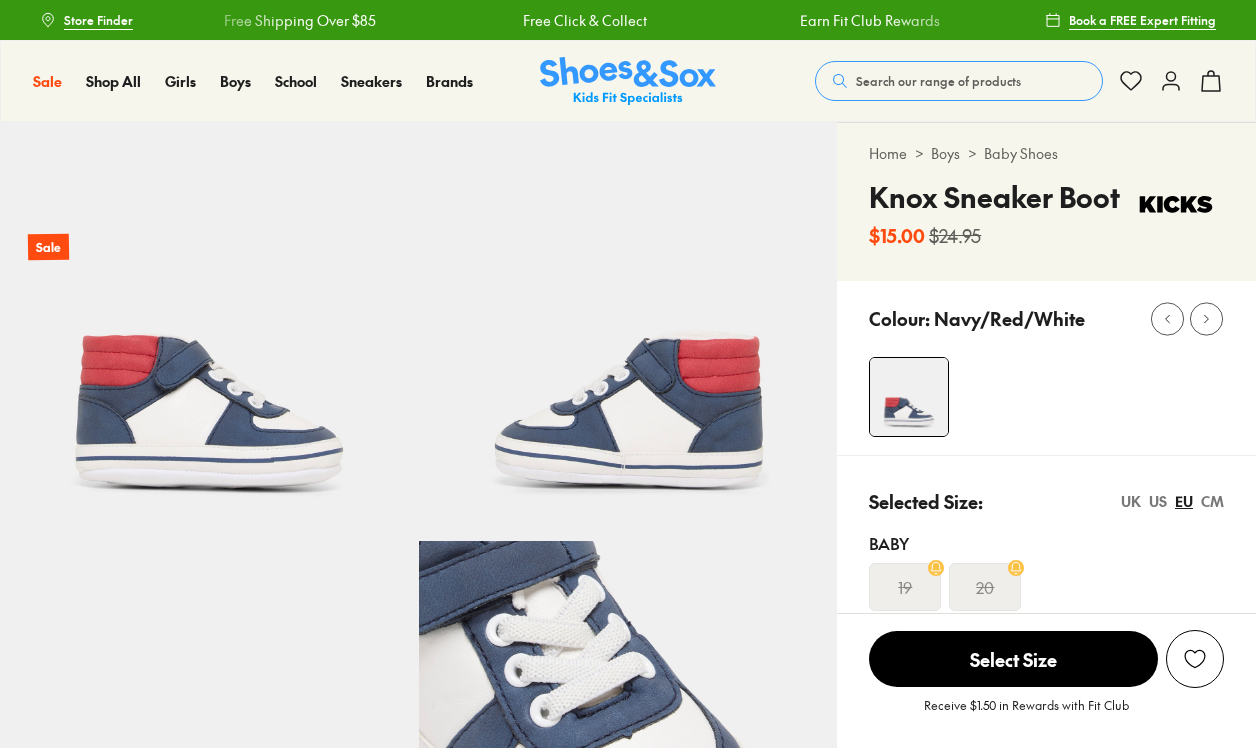 scroll, scrollTop: 0, scrollLeft: 0, axis: both 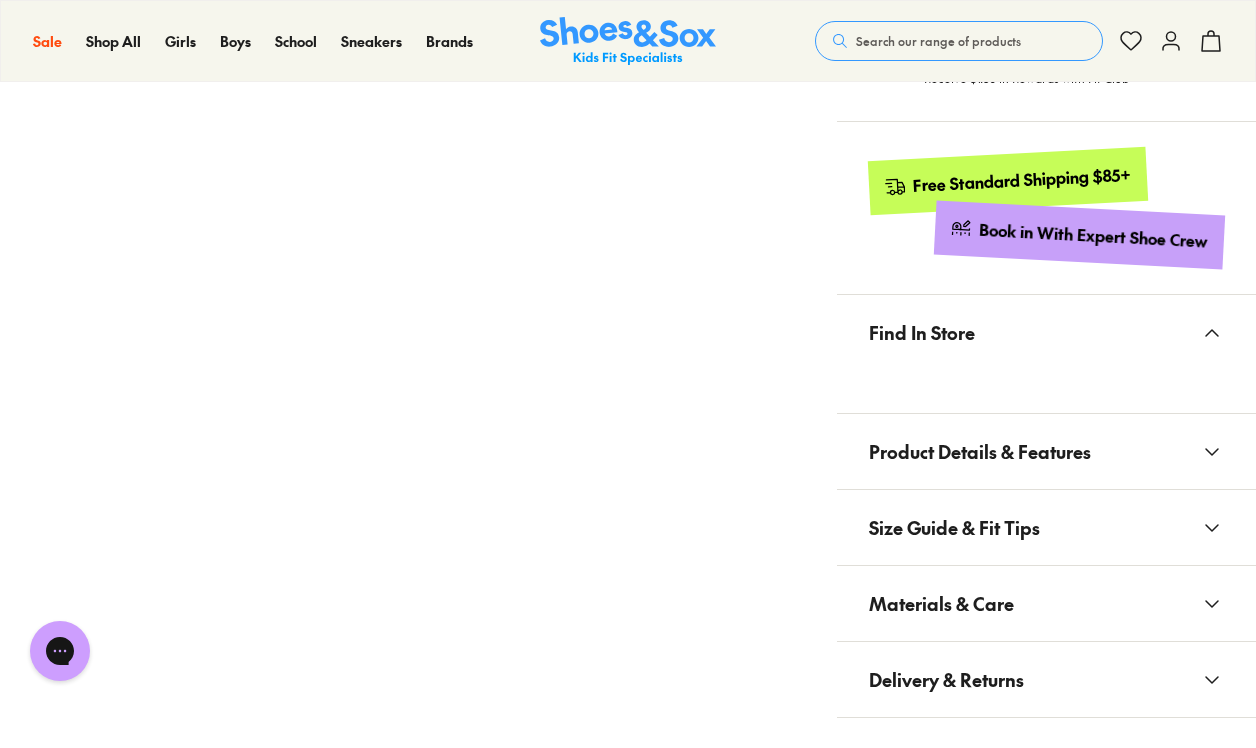 click on "Product Details & Features" at bounding box center (980, 451) 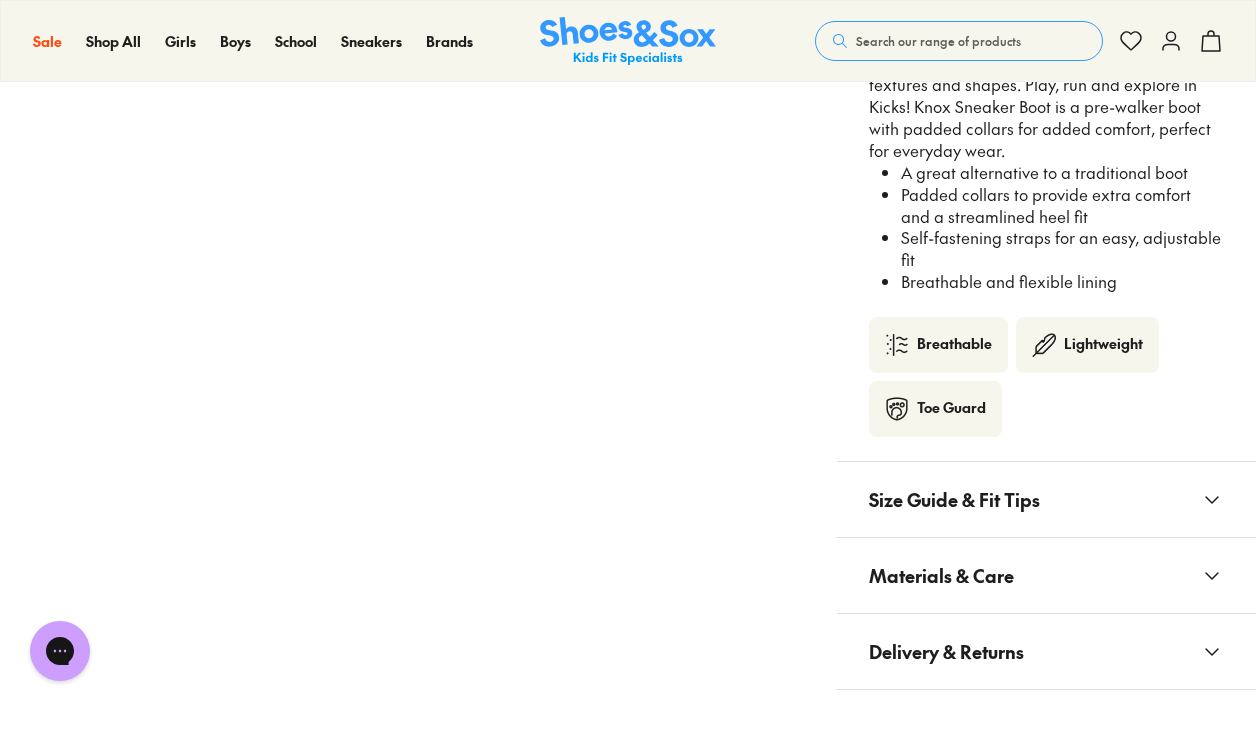 scroll, scrollTop: 1412, scrollLeft: 0, axis: vertical 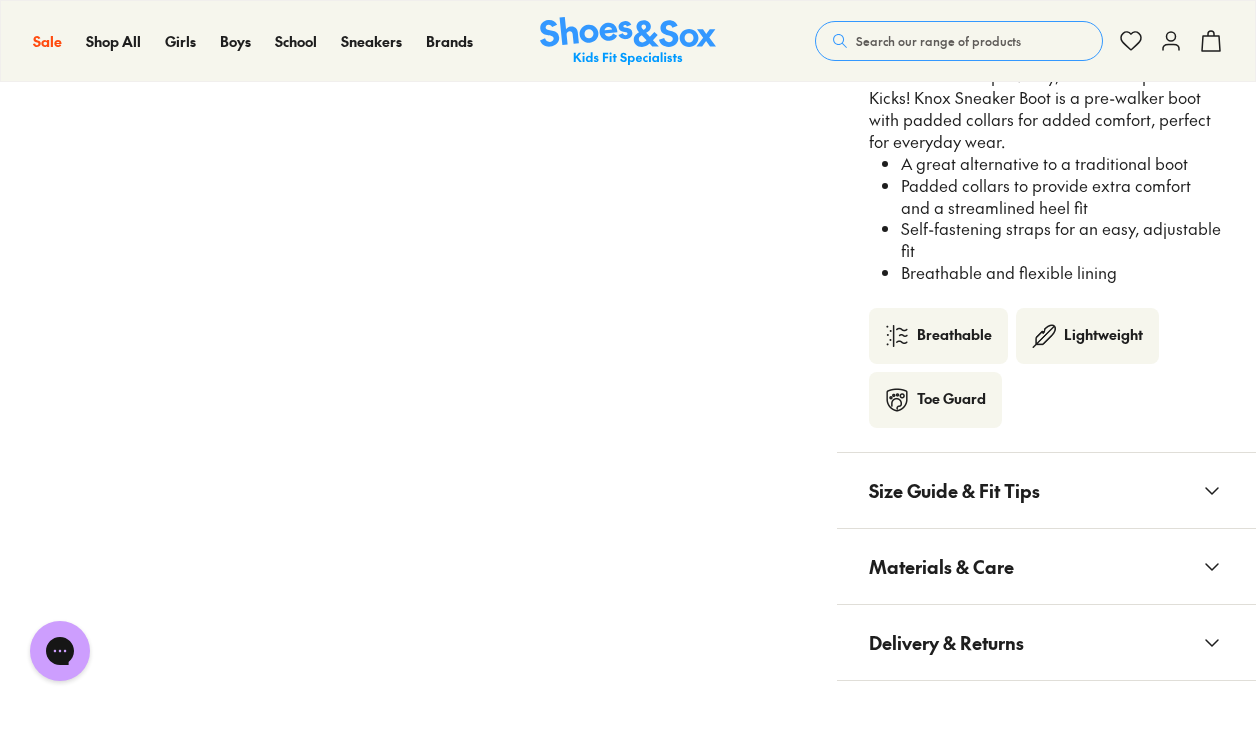 click on "Size Guide & Fit Tips" at bounding box center (954, 490) 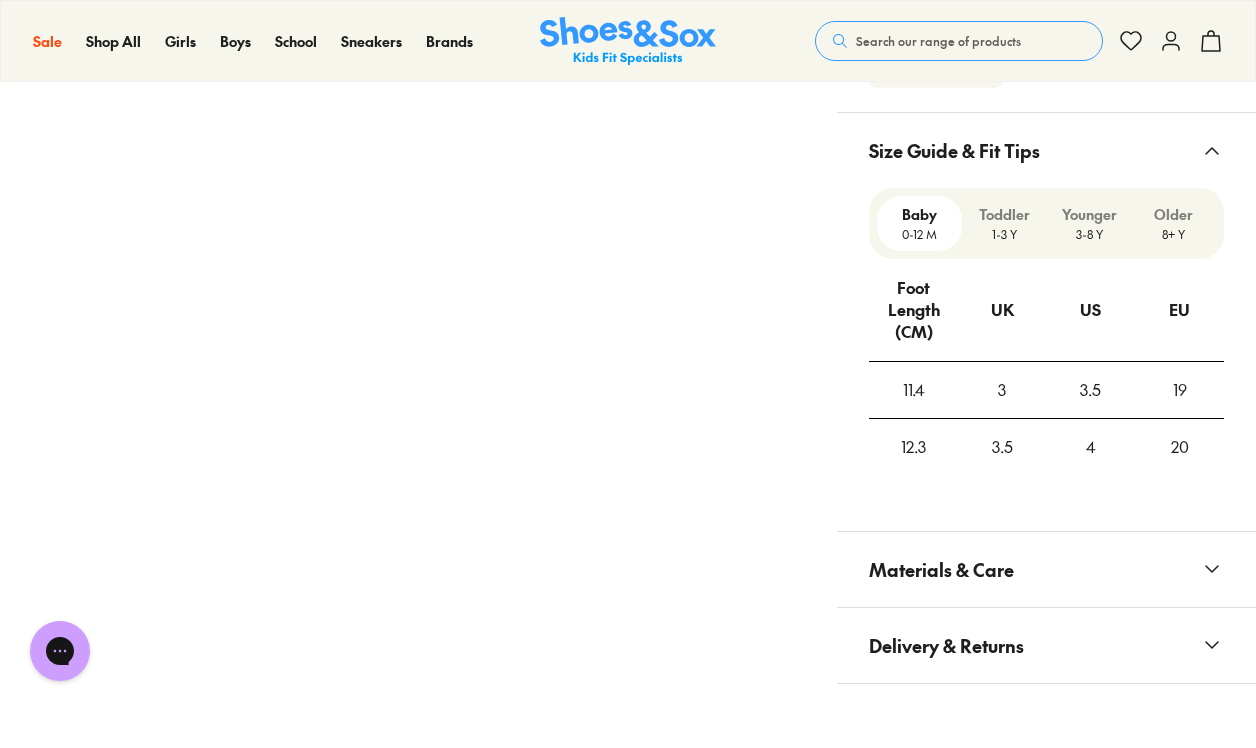 scroll, scrollTop: 1750, scrollLeft: 0, axis: vertical 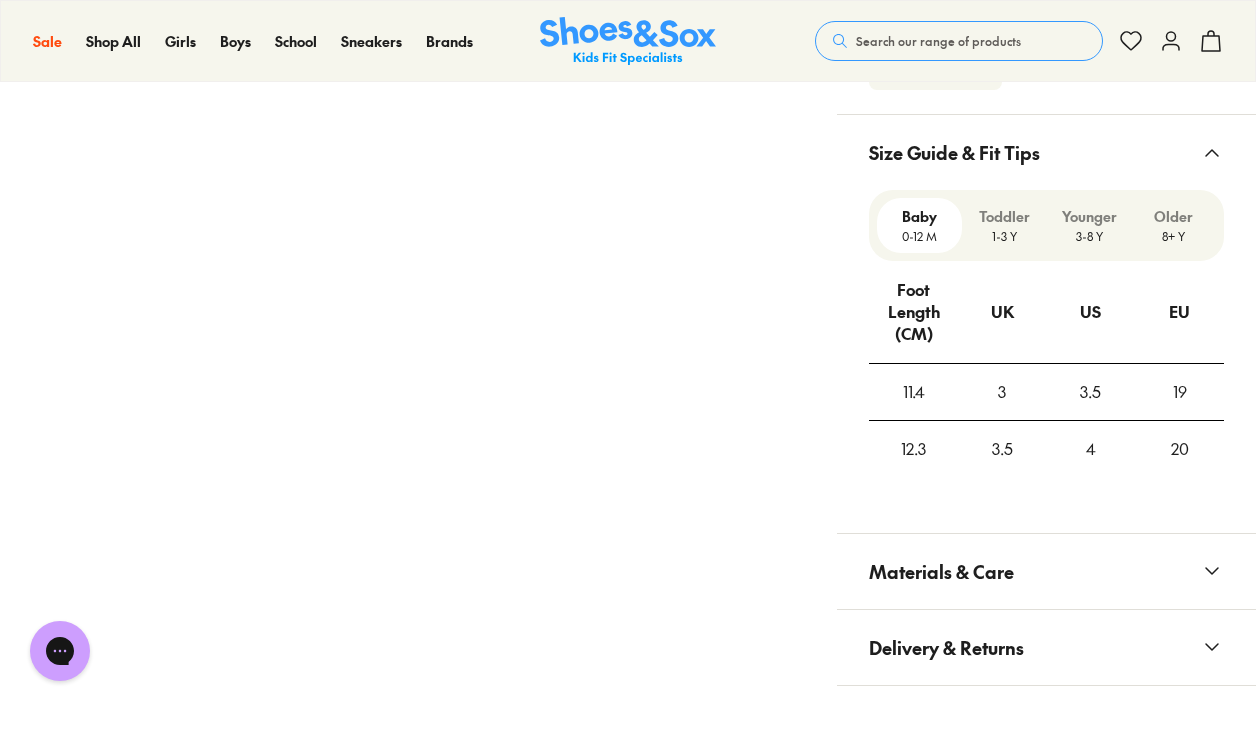 click on "Materials & Care" at bounding box center (941, 571) 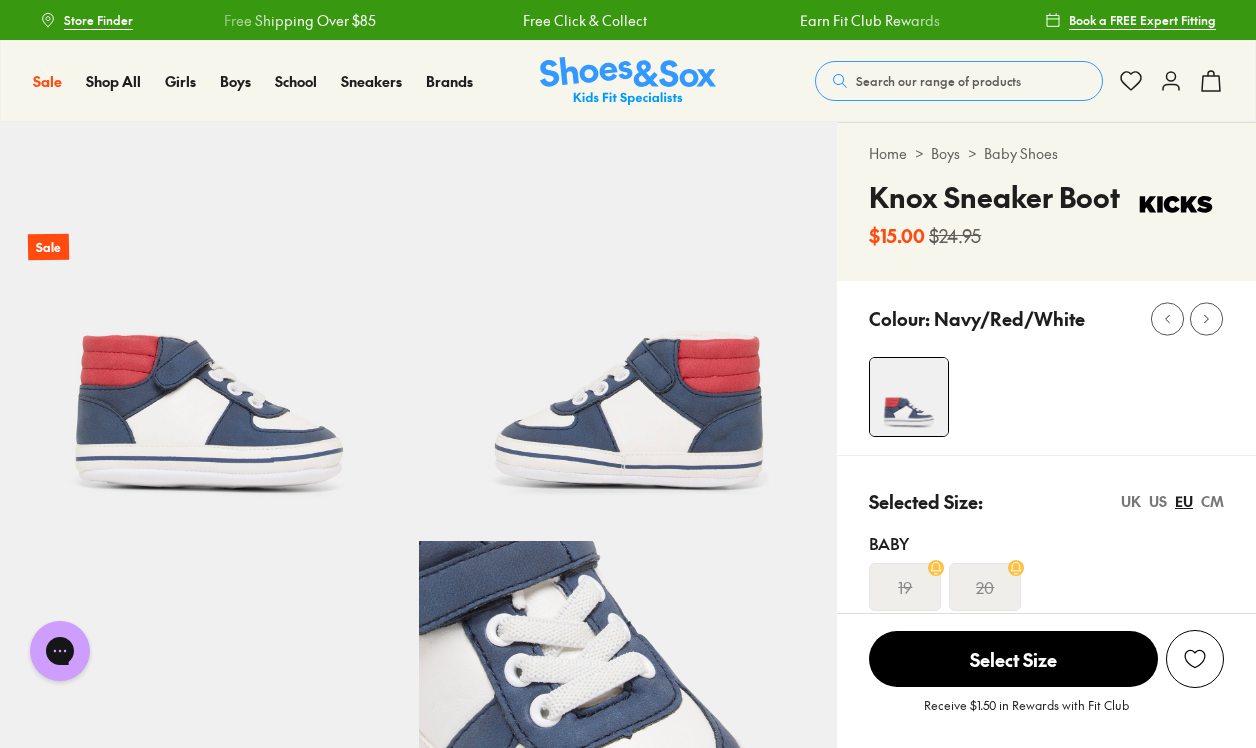 scroll, scrollTop: 0, scrollLeft: 0, axis: both 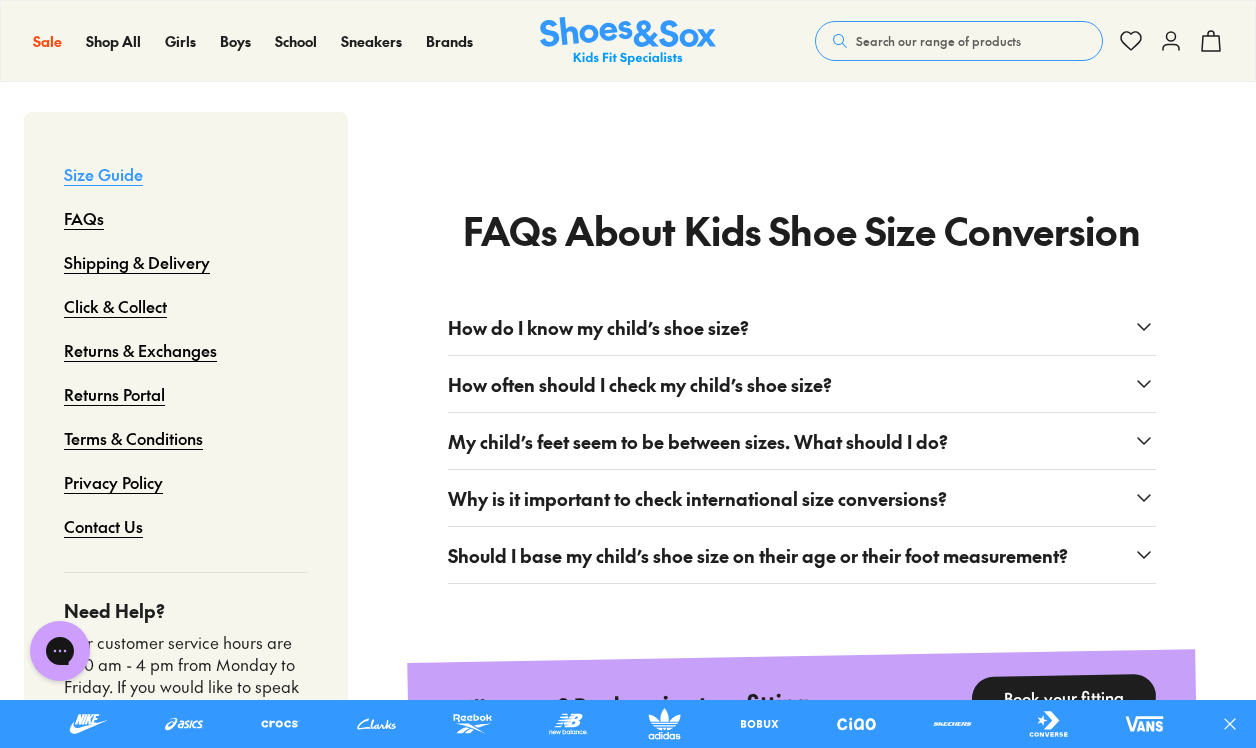 click on "How do I know my child’s shoe size?" at bounding box center (598, 327) 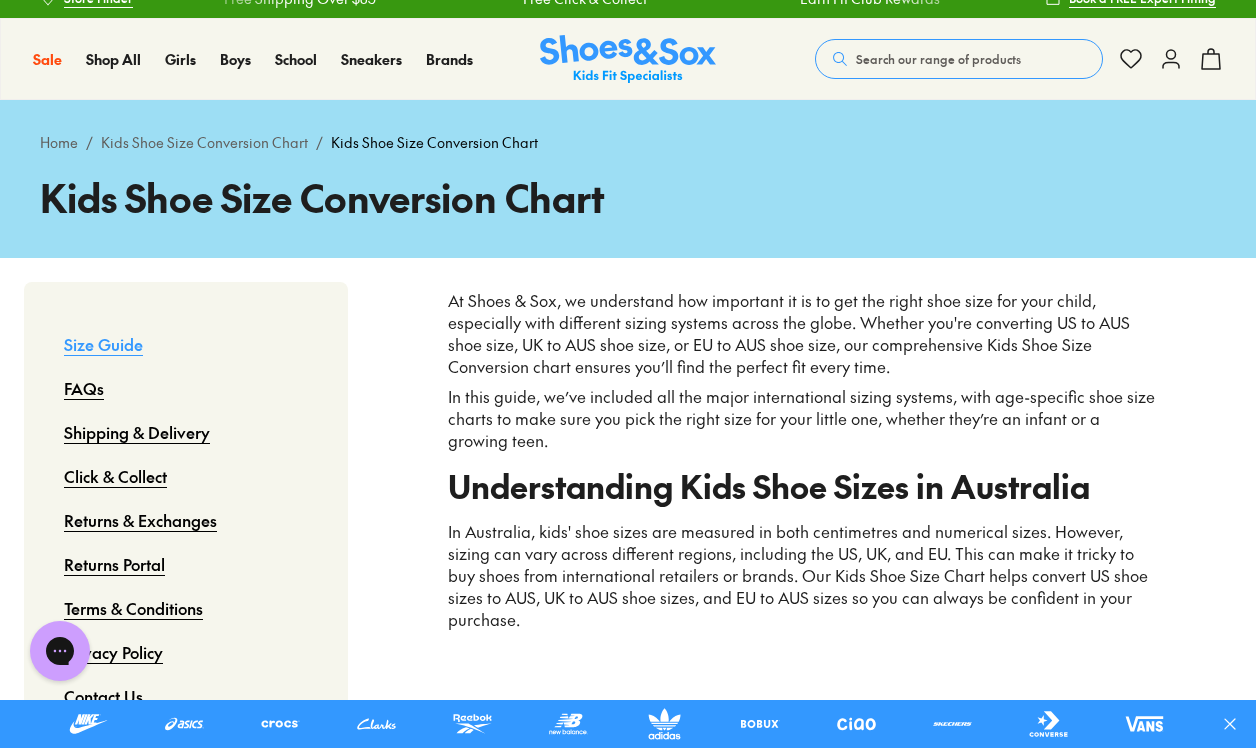 scroll, scrollTop: 18, scrollLeft: 0, axis: vertical 